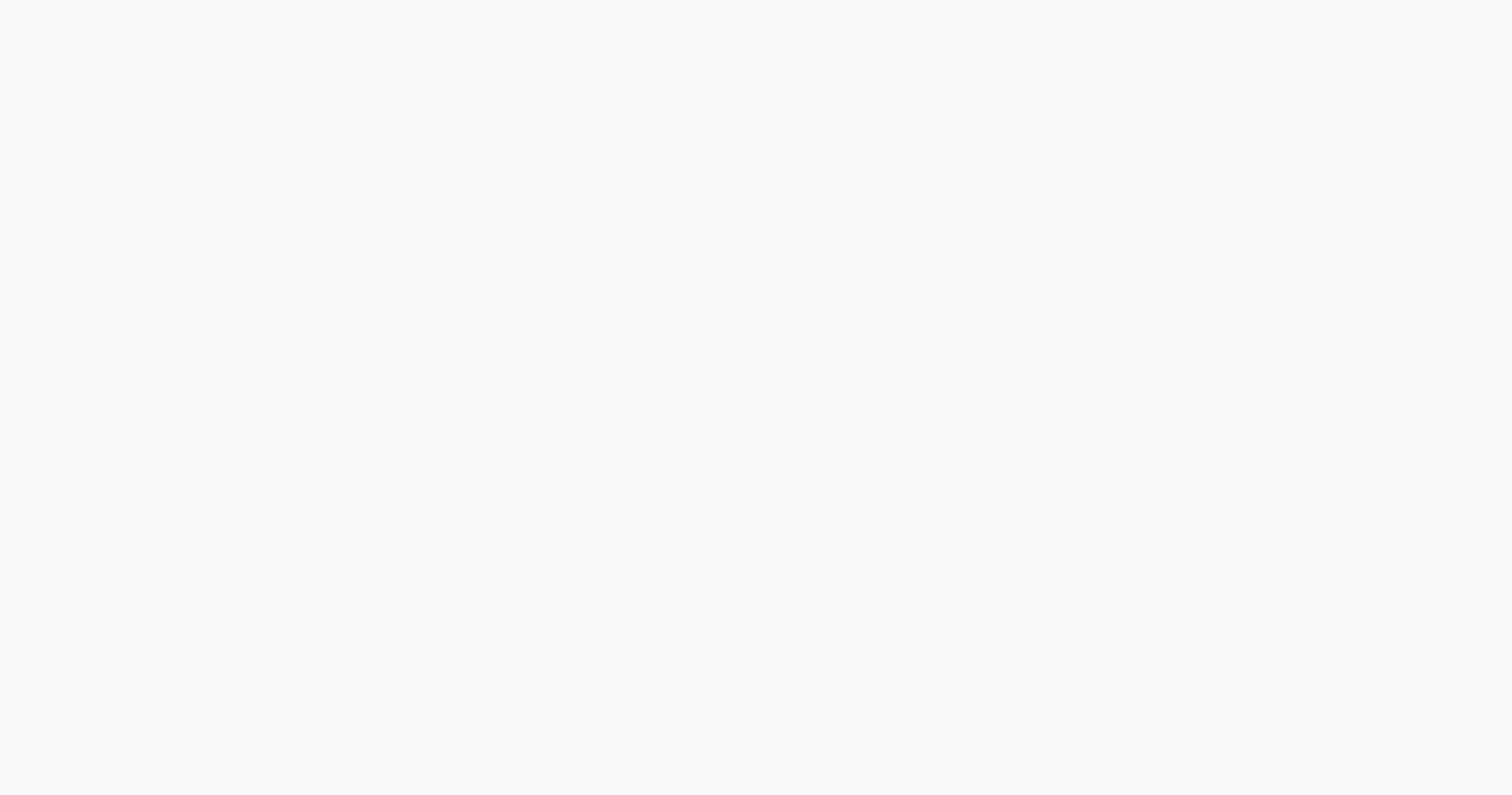 scroll, scrollTop: 0, scrollLeft: 0, axis: both 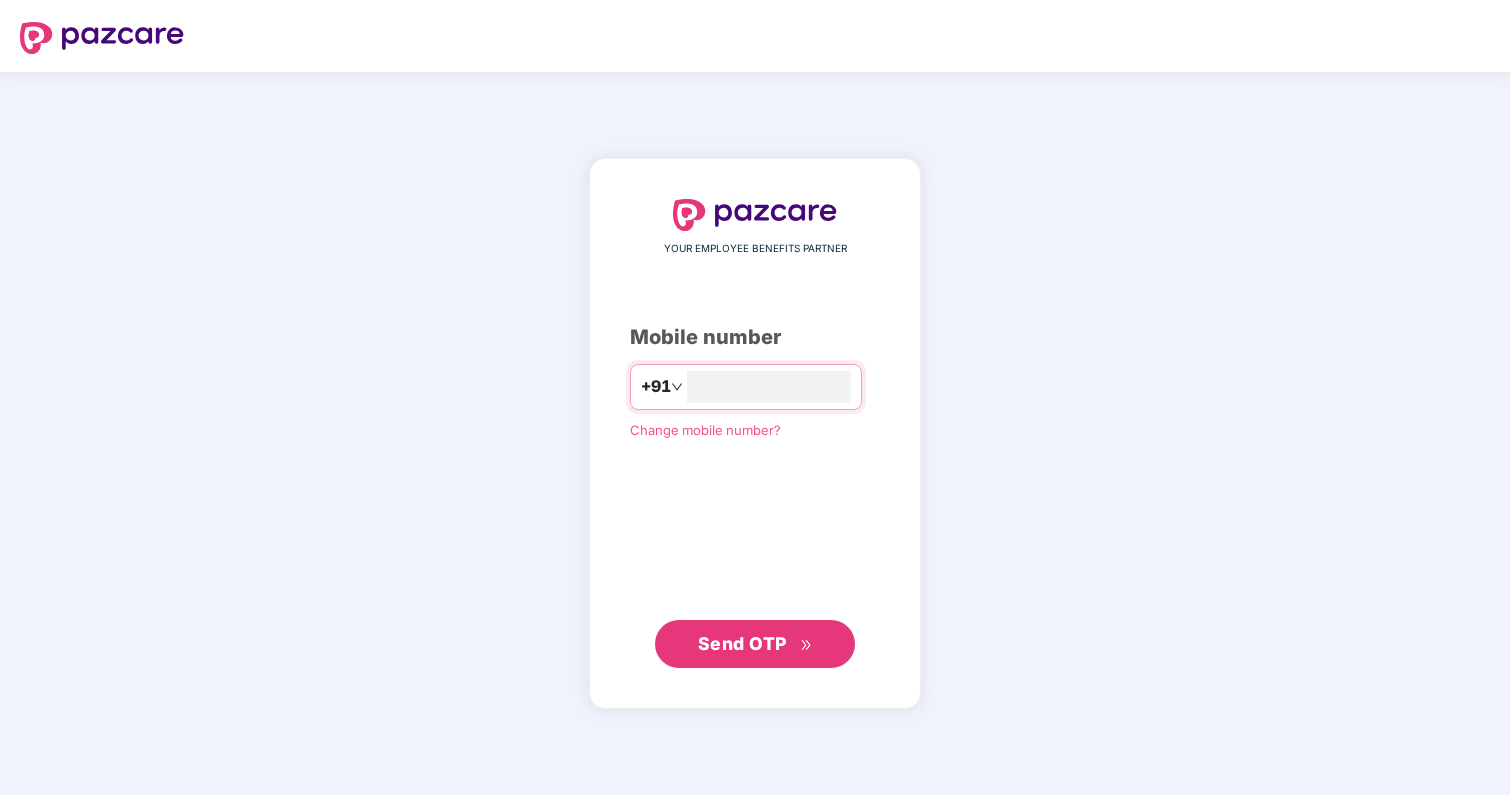 type on "**********" 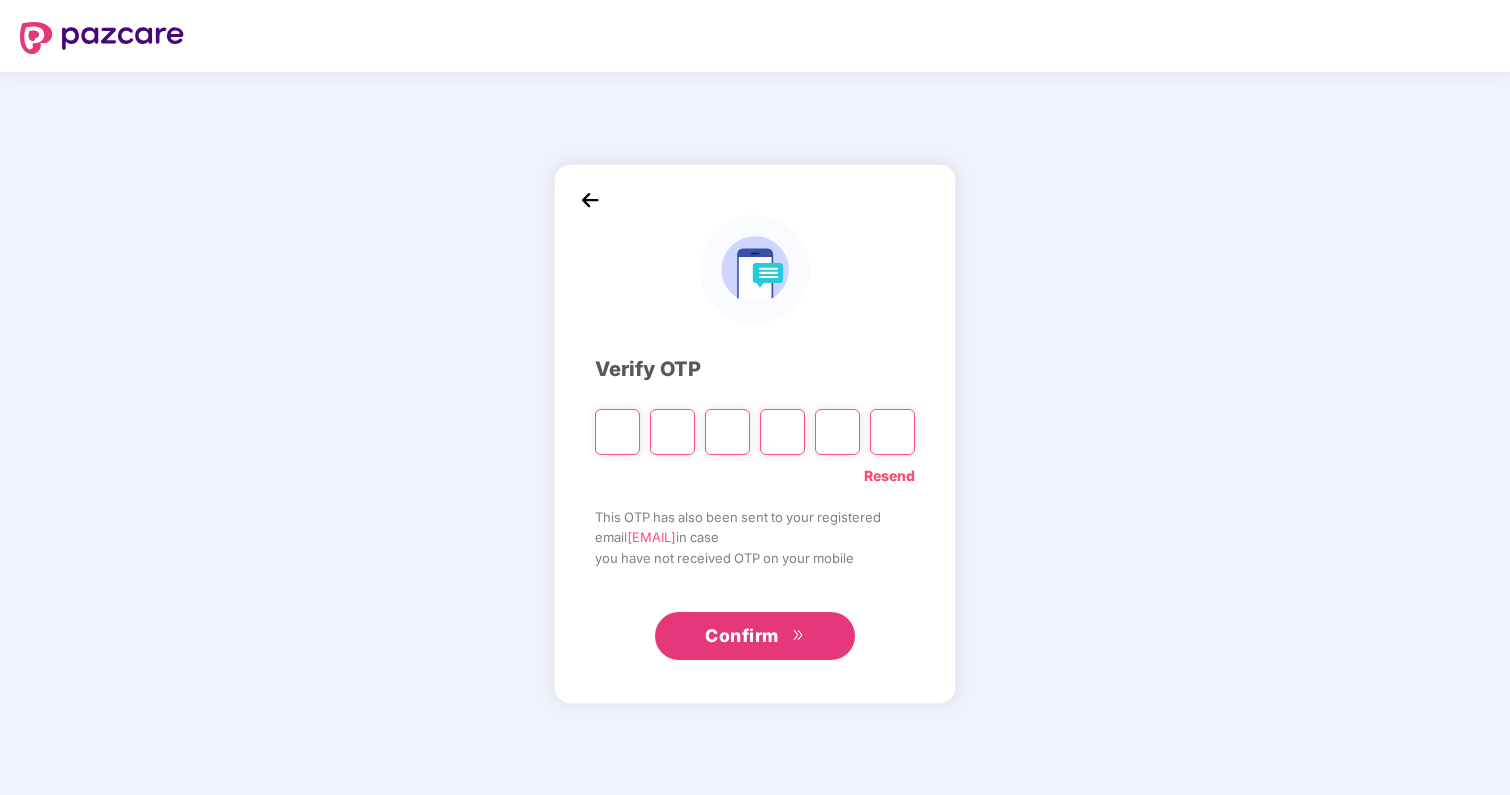 type on "*" 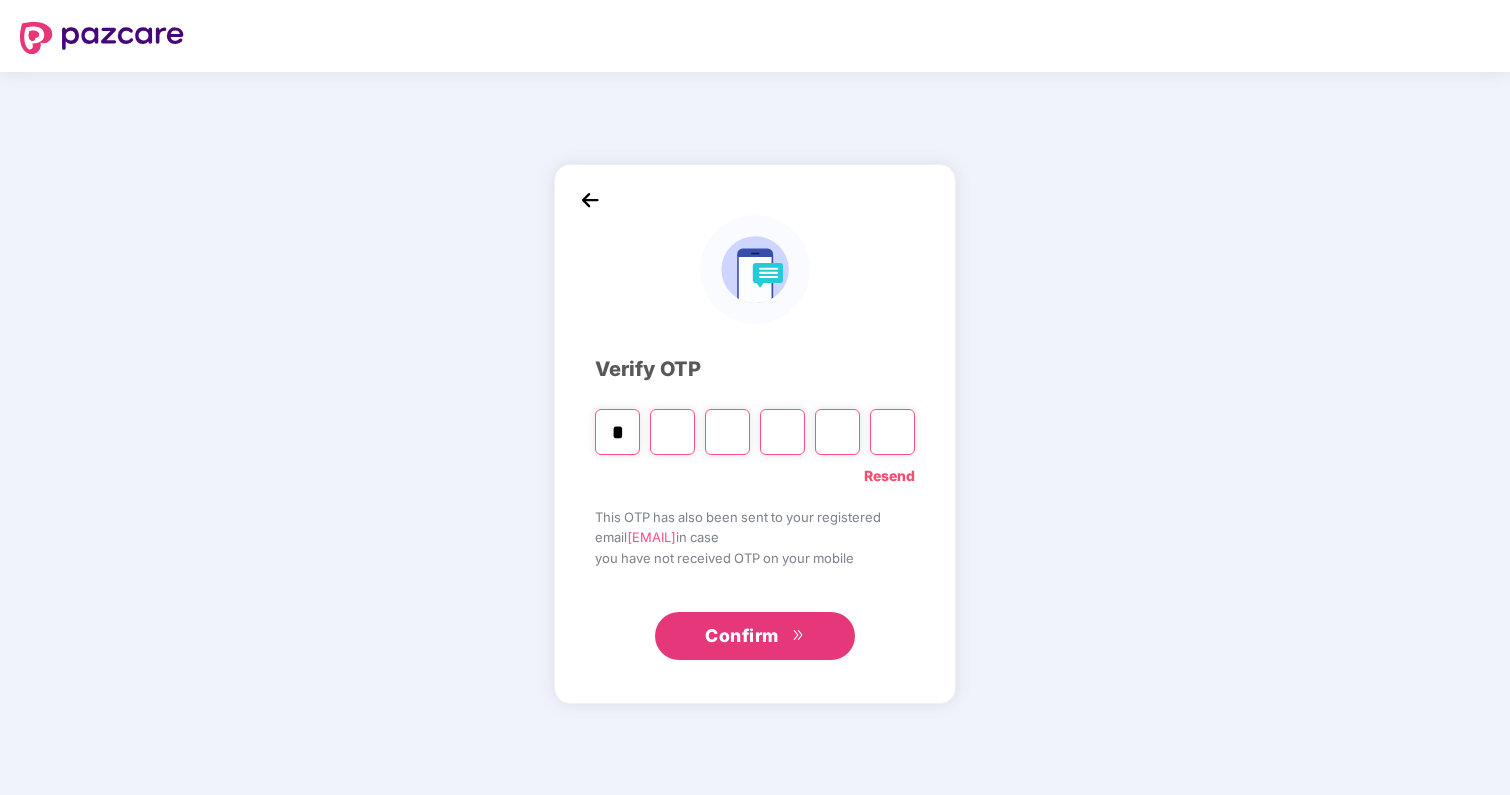 type on "*" 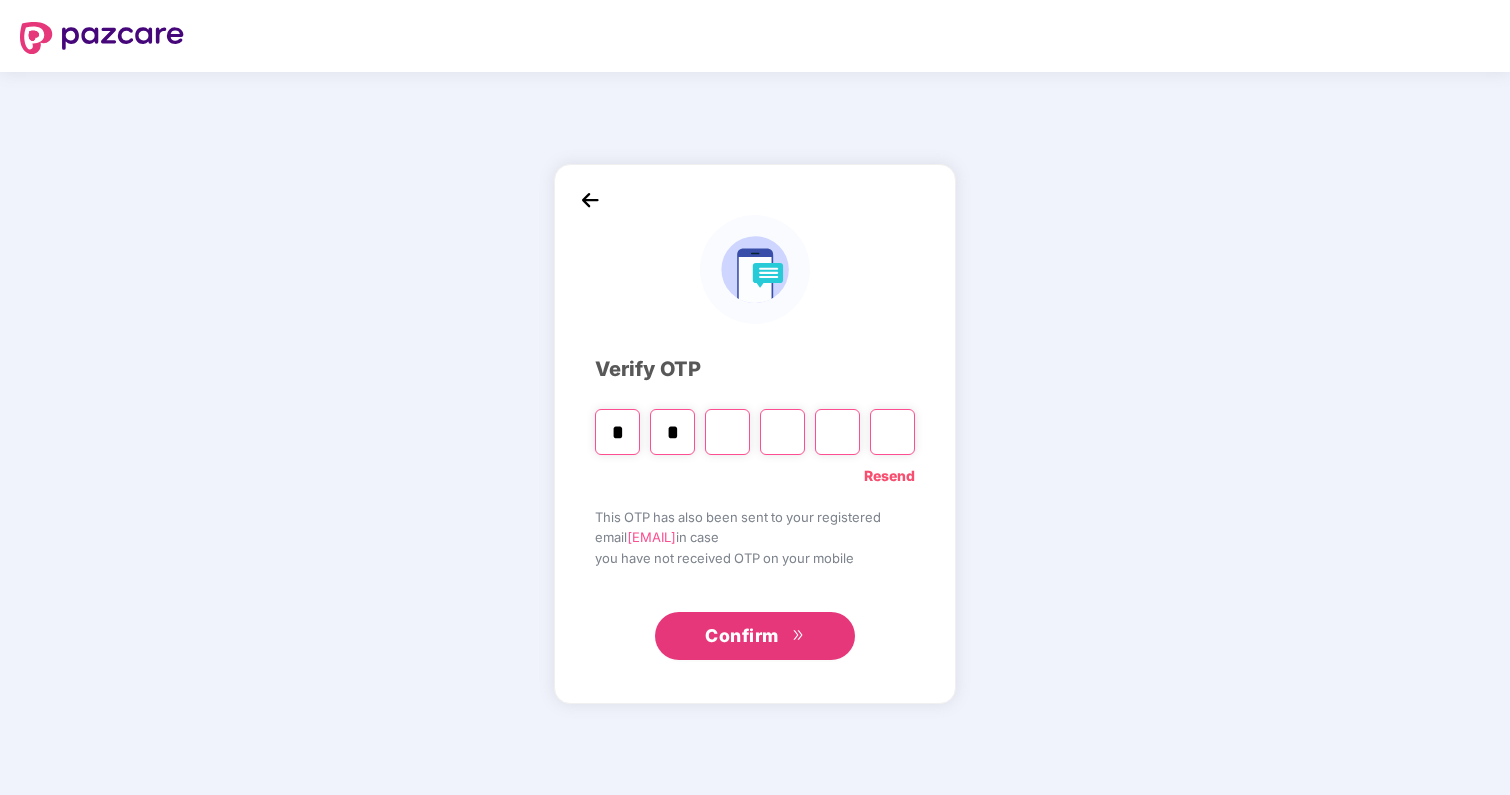 type on "*" 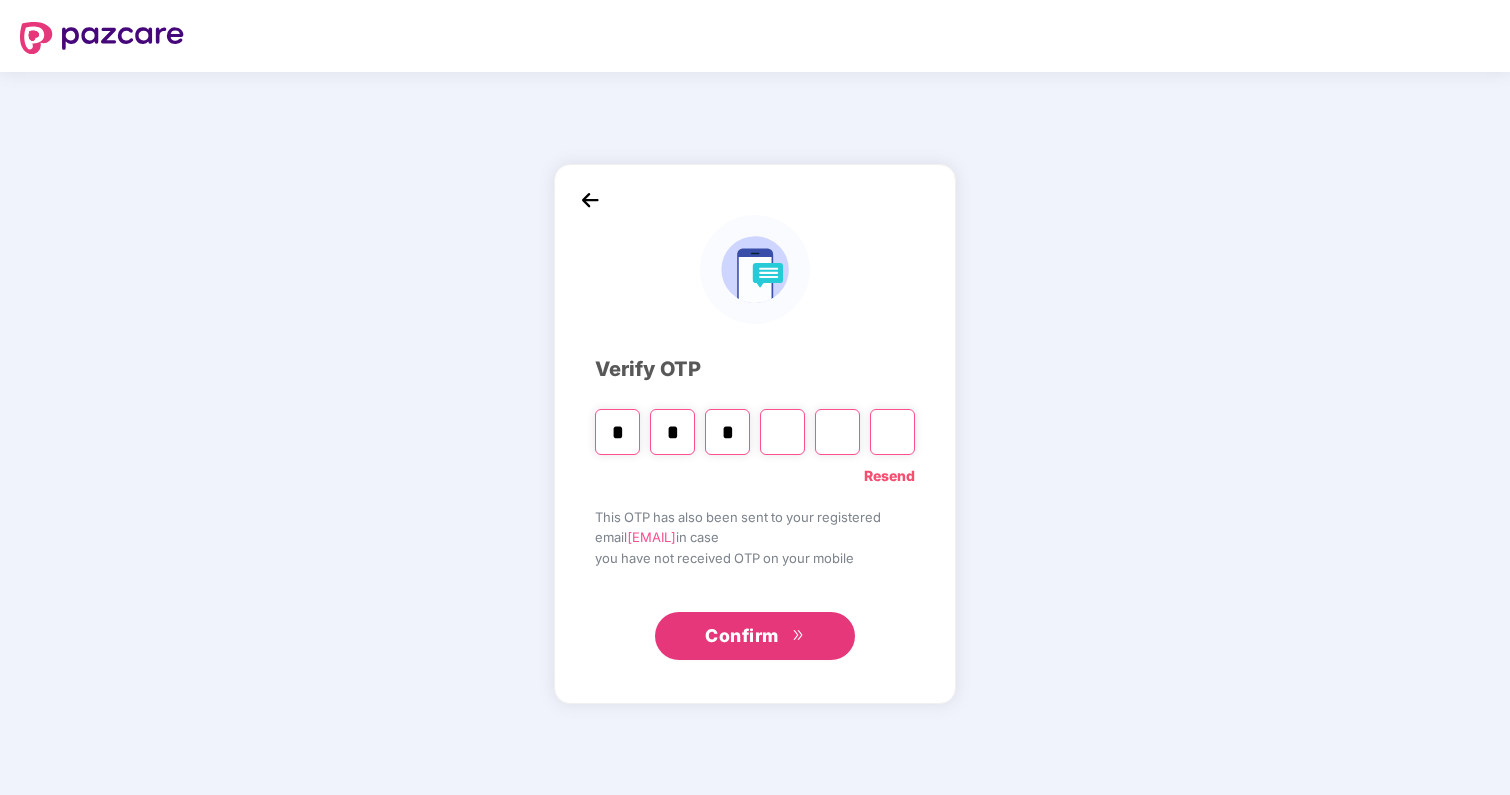 type on "*" 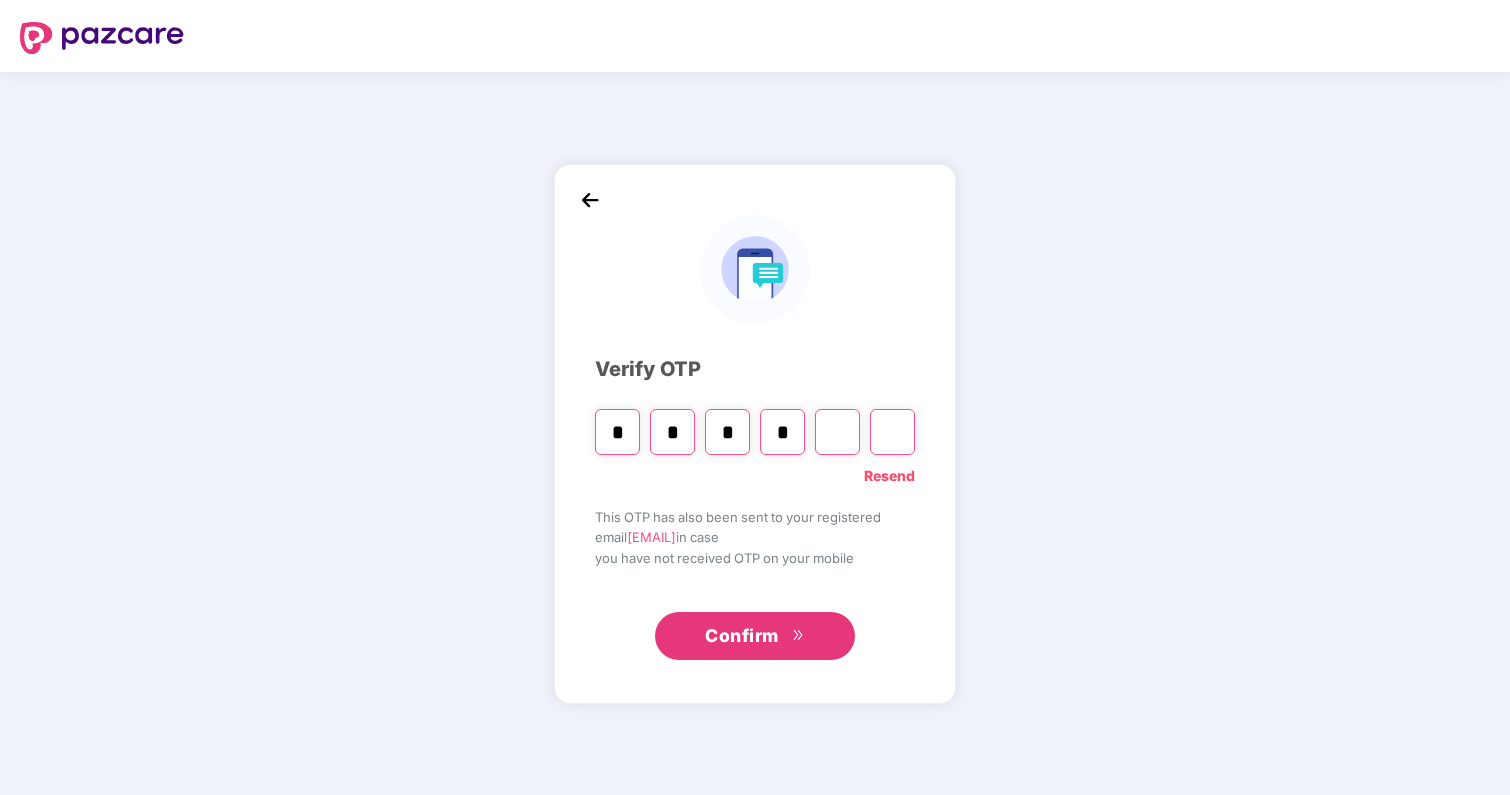 type on "*" 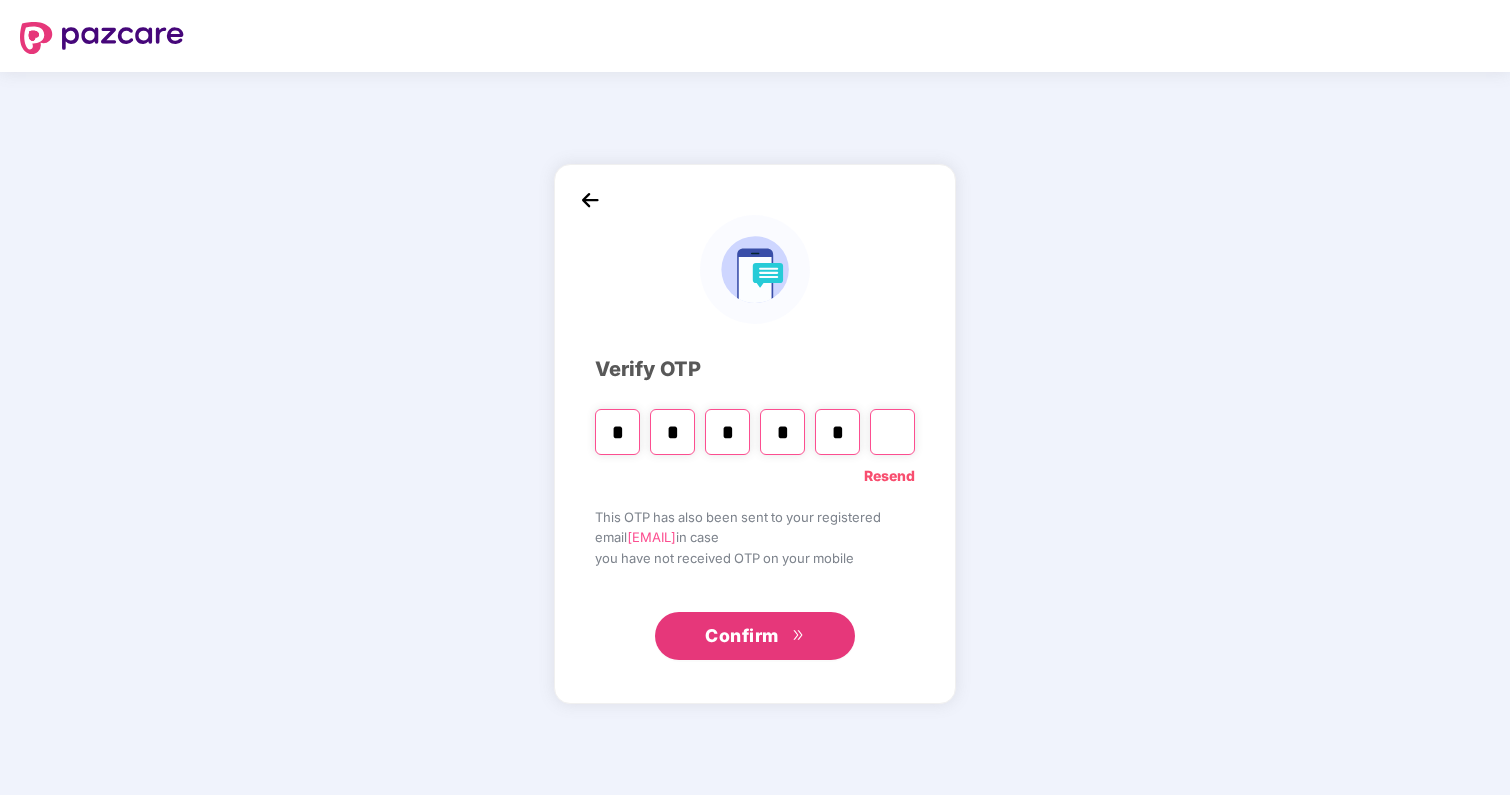 type on "*" 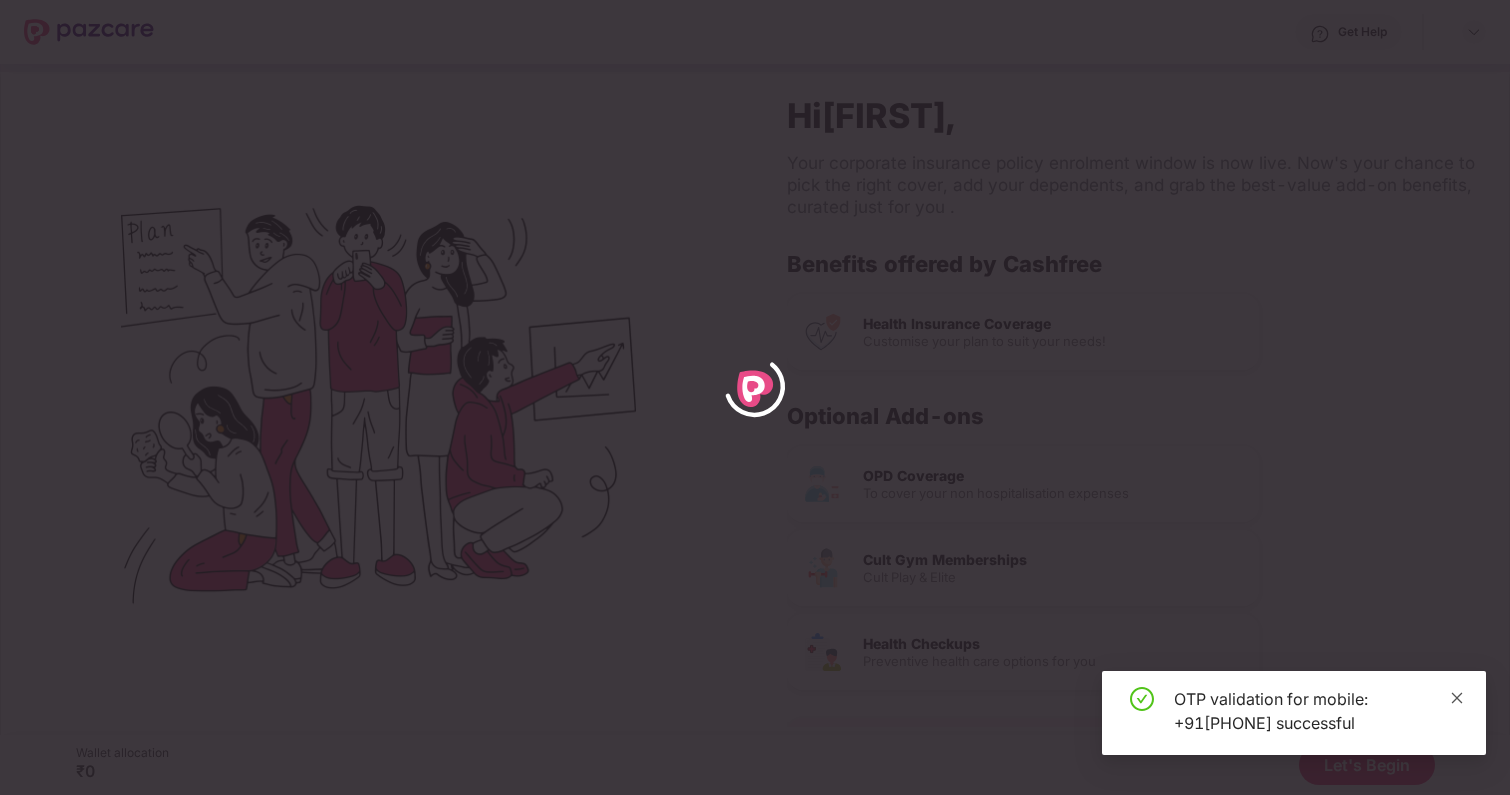 click 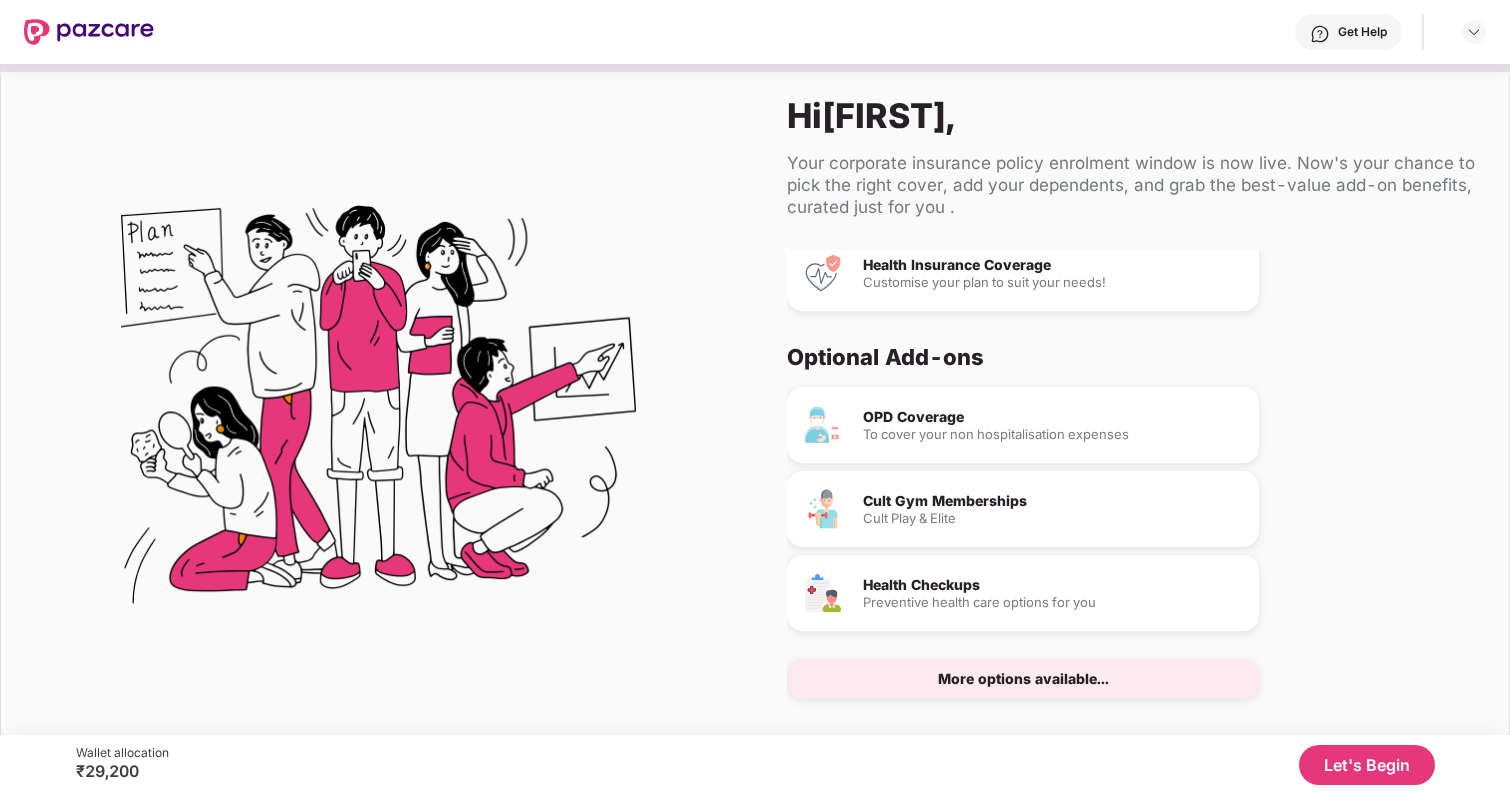 scroll, scrollTop: 63, scrollLeft: 0, axis: vertical 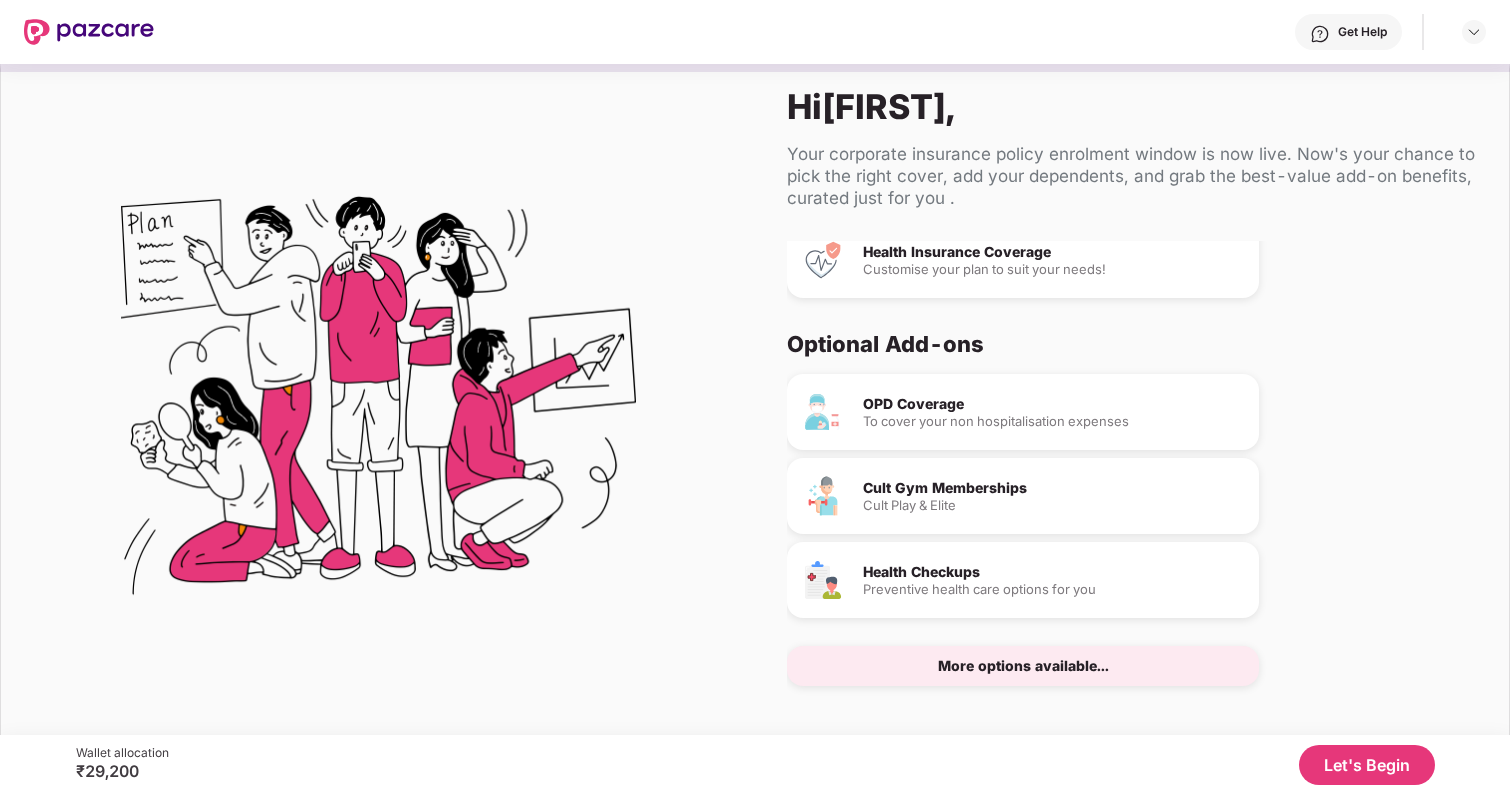 click on "More options available..." at bounding box center (1023, 666) 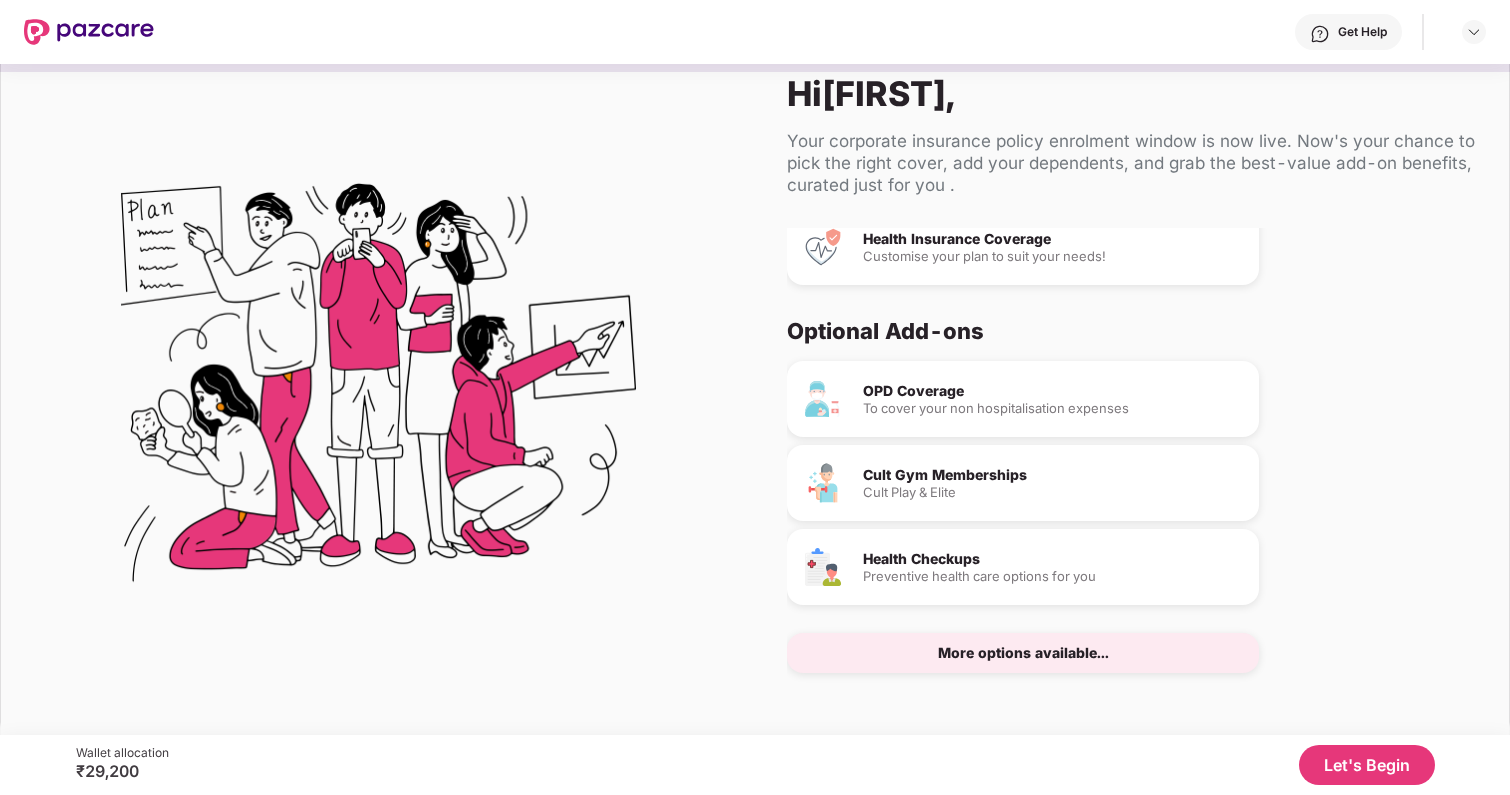 scroll, scrollTop: 0, scrollLeft: 0, axis: both 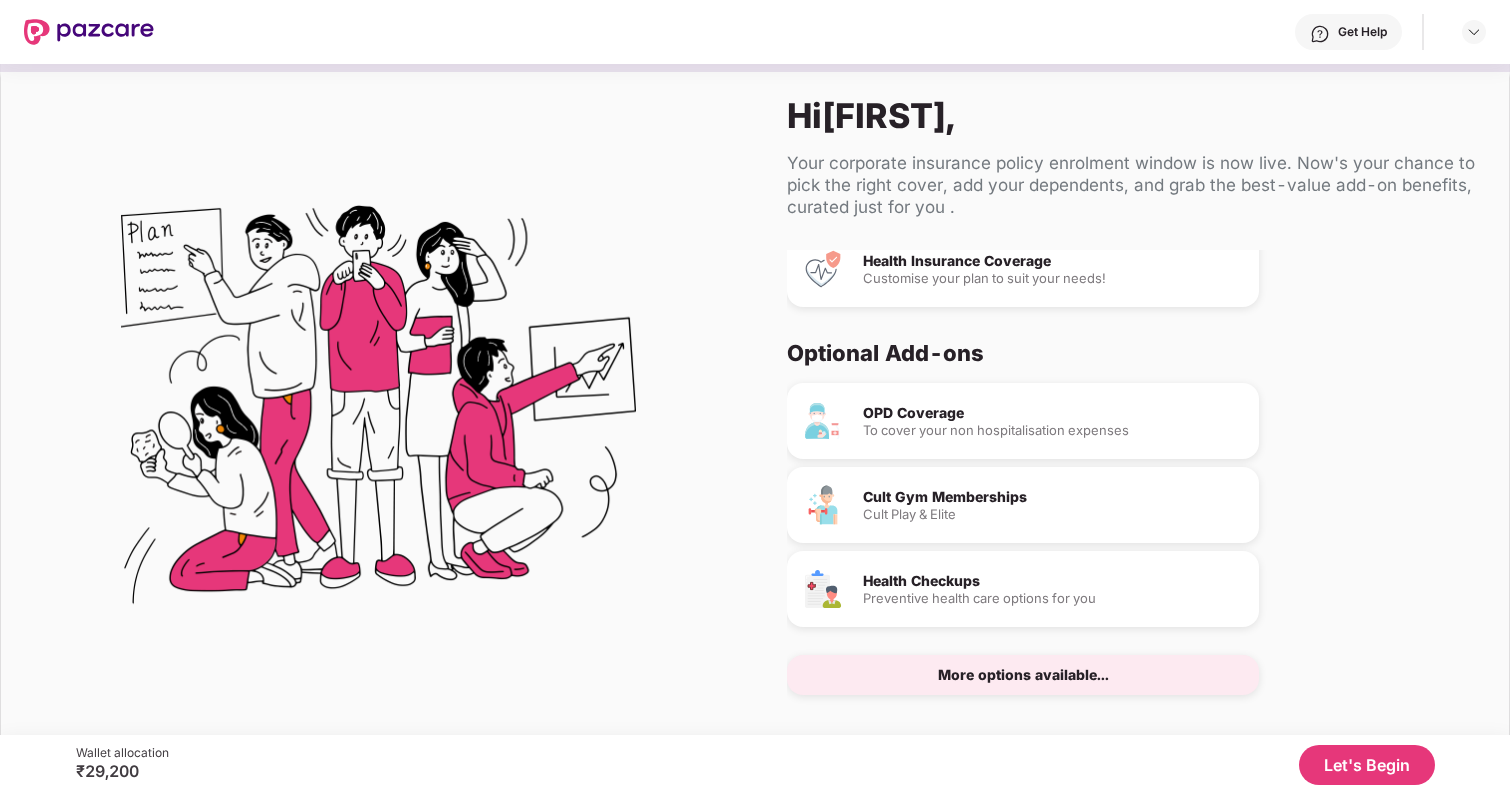 click on "Let's Begin" at bounding box center (1367, 765) 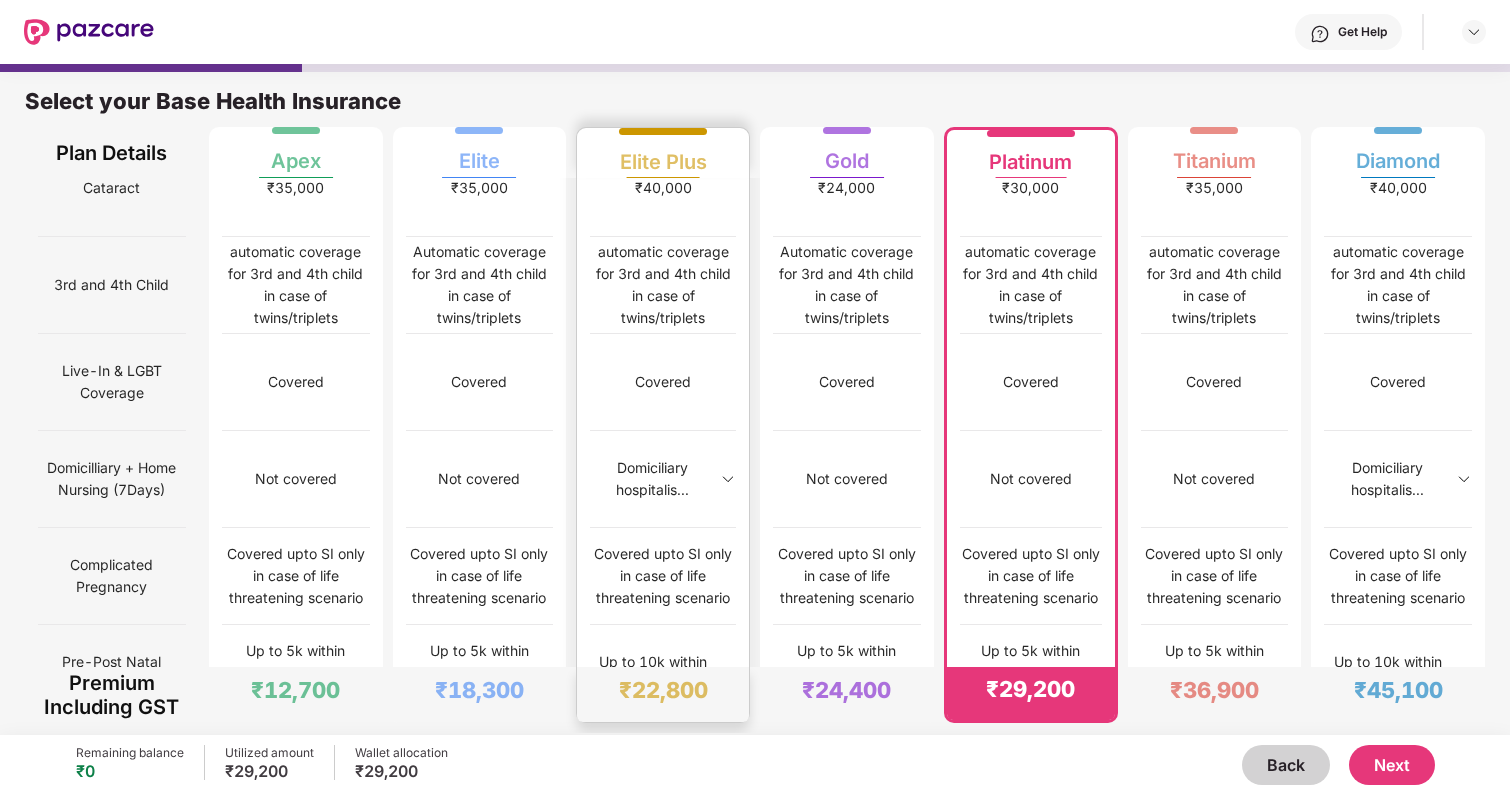 scroll, scrollTop: 0, scrollLeft: 0, axis: both 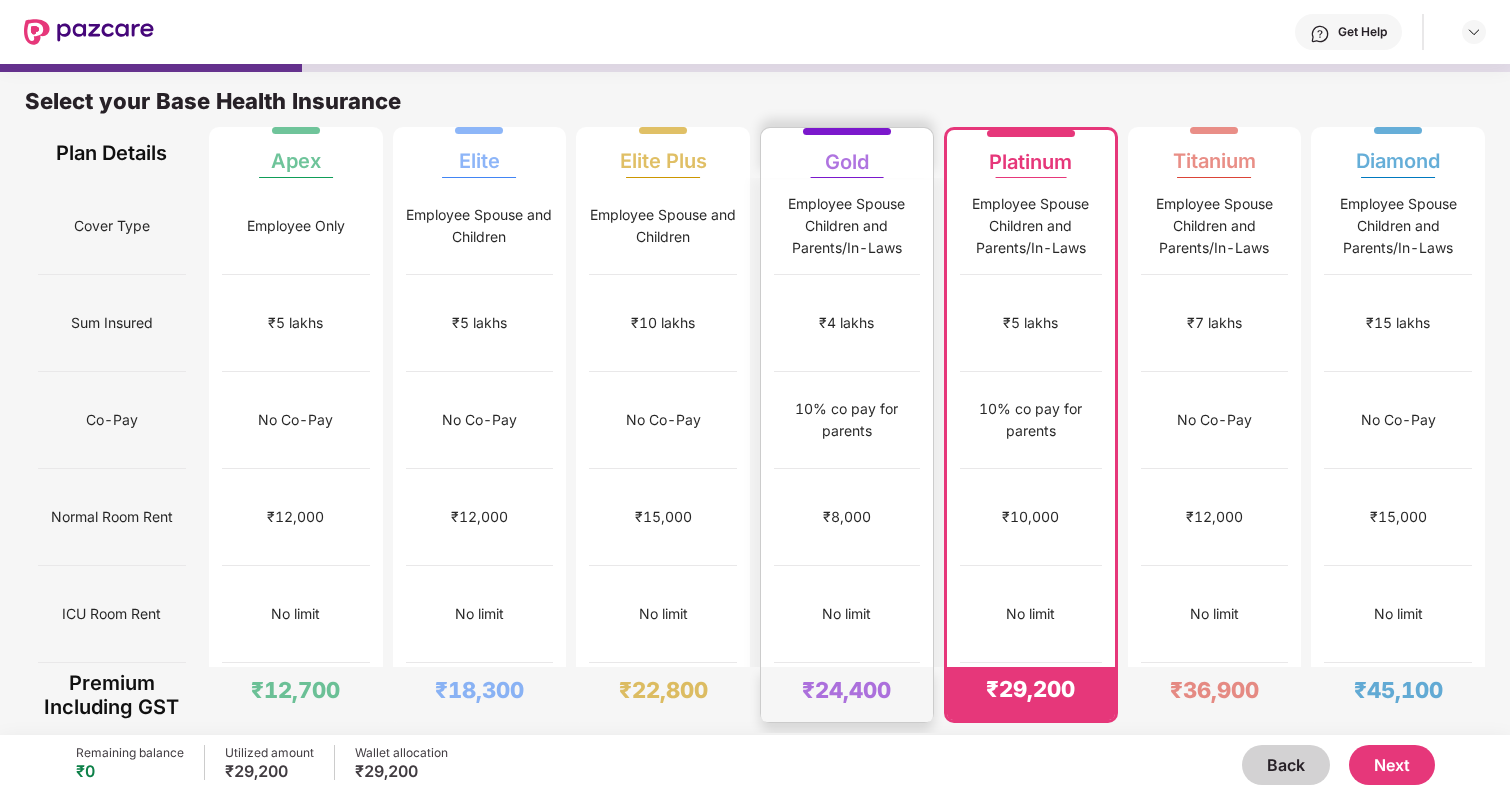 click on "10% co pay for parents" at bounding box center [847, 420] 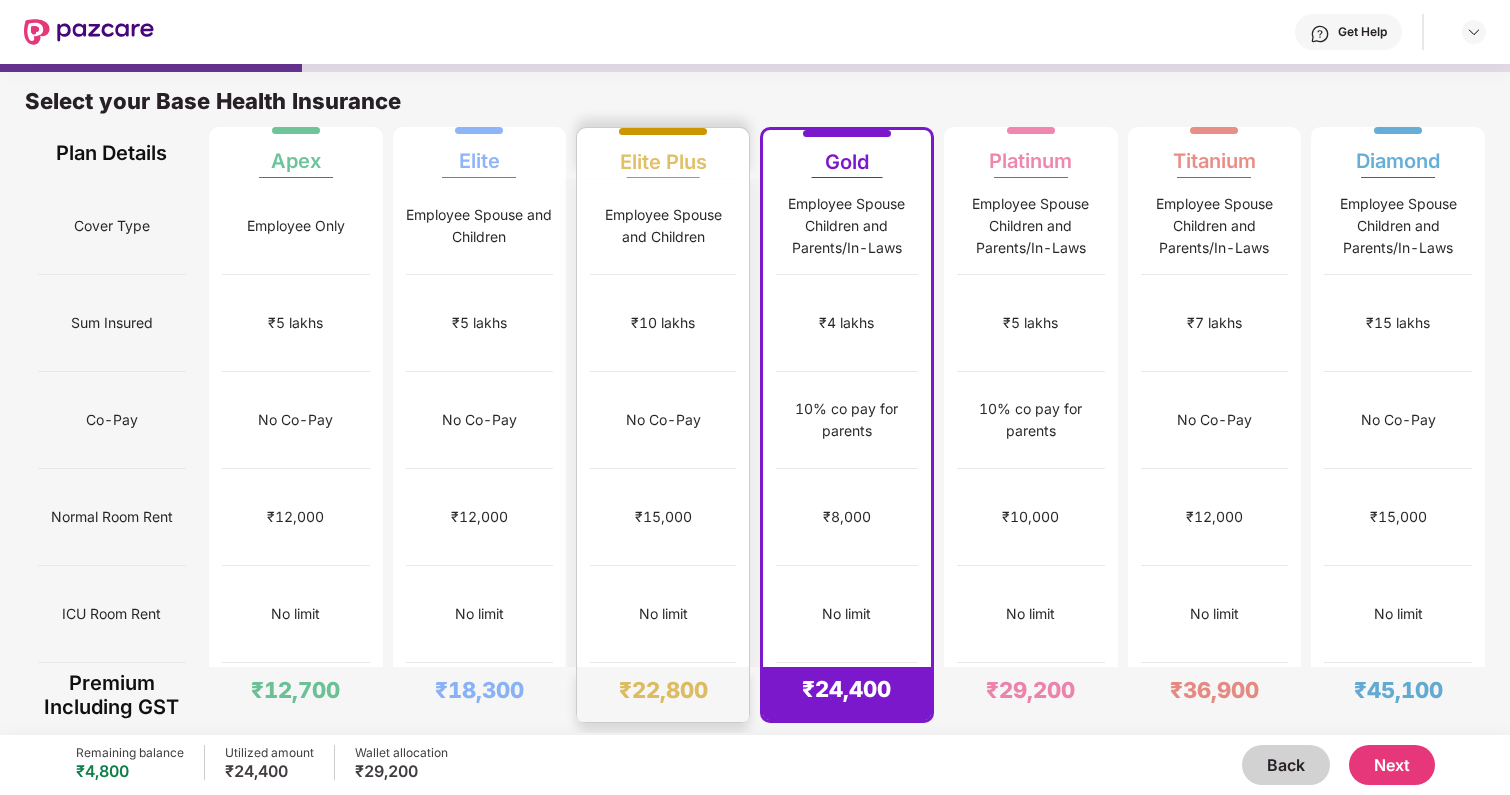 click on "No Co-Pay" at bounding box center [663, 420] 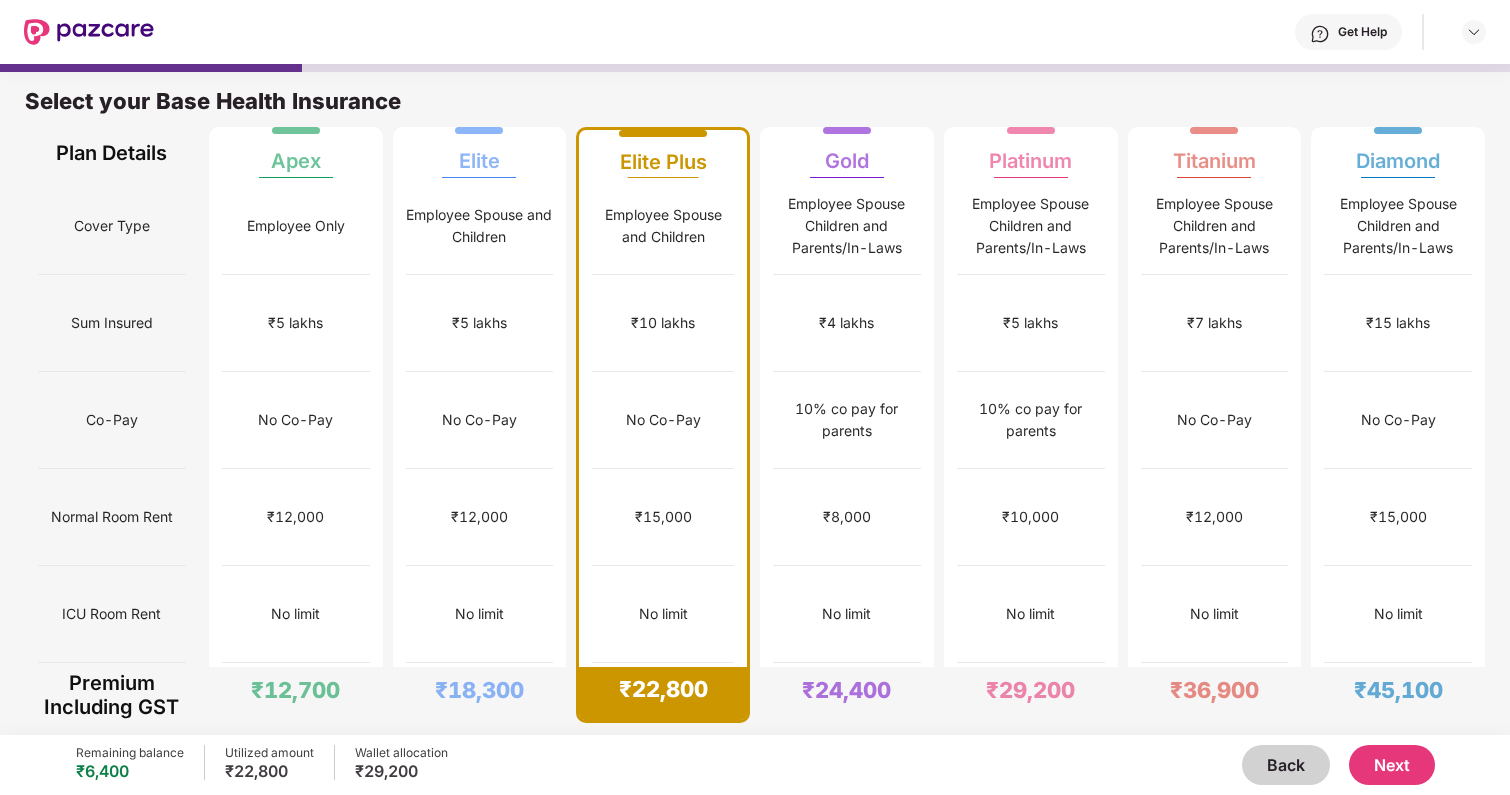 click on "Cover Type Sum Insured Co-Pay Normal Room Rent ICU Room Rent Maternity (Normal) Maternity (C-Sec) Ambulance Lasik Cataract 3rd and 4th Child Live-In & LGBT Coverage Domicilliary + Home Nursing (7Days) Complicated Pregnancy Pre-Post Natal expenses Infertility Pre & Post Hospitalisation AYUSH Modern Day/Advanced Treatments Differently Abled Children Animal/ Serpent attack Cochlear Implant Mental Illness / Psychiatric treatments Critical Illness on indemnity basis upto INR 2 lakhs Autism/Disorder Therapies Employee Only ₹5 lakhs No Co-Pay ₹12,000 No limit ₹1,00,000 ₹1,00,000 ₹3,000  +/-6 ₹35,000 automatic coverage for 3rd and 4th child in case of twins/triplets Covered Not covered Covered upto SI only in case of life threatening scenario Up to 5k within maternity limit on IPD basis  Covered only female employees within maternity limit on IPD basis 60/90 Up to 25% of SI 50% co-pay on IPD Basis Covered beyond 25 year... Covered upto ₹5,000 per claim on IPD basis Covered with 50% co-pay ₹5 lakhs N/A" at bounding box center [755, 1390] 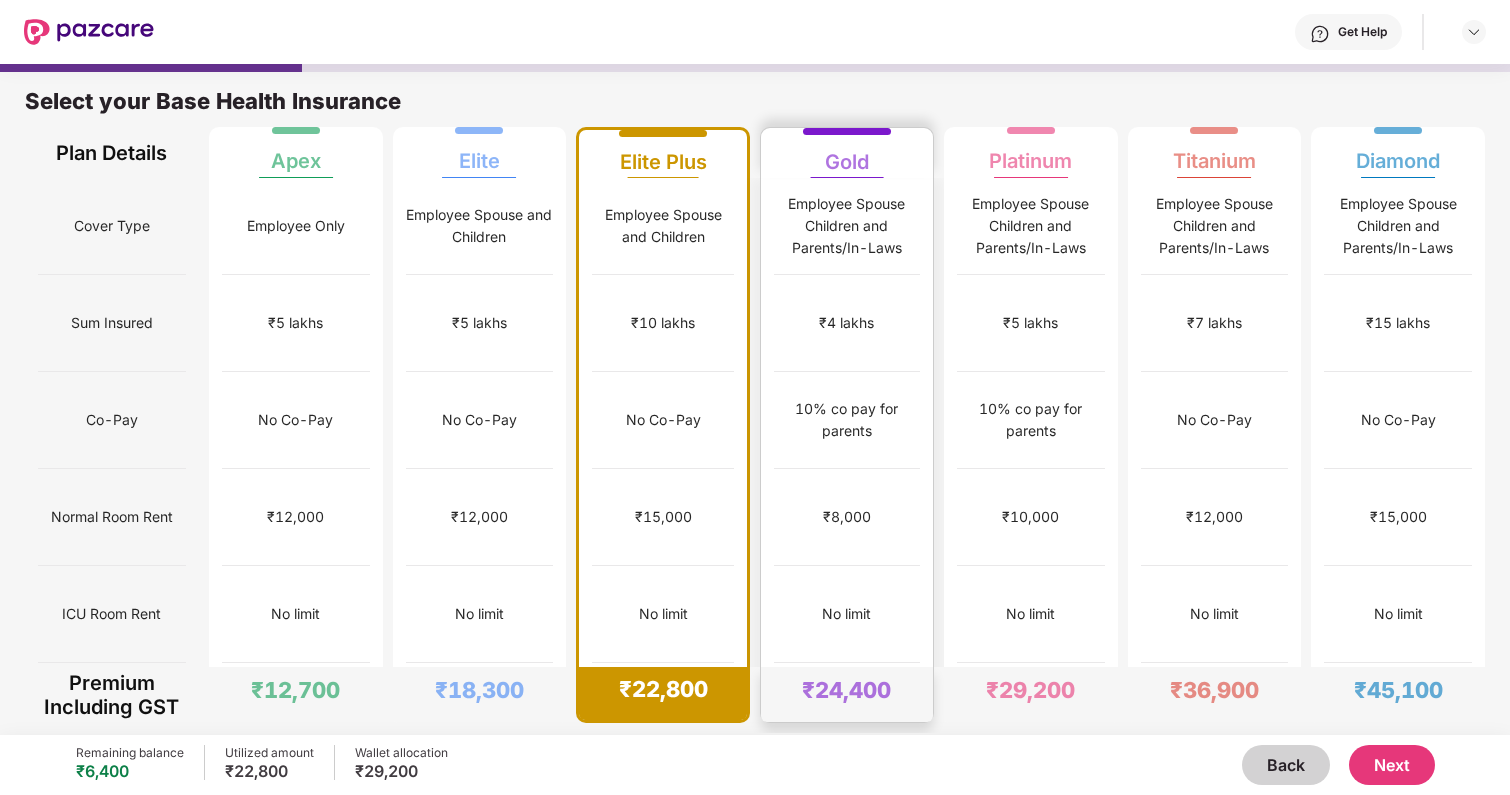 click on "10% co pay for parents" at bounding box center [847, 420] 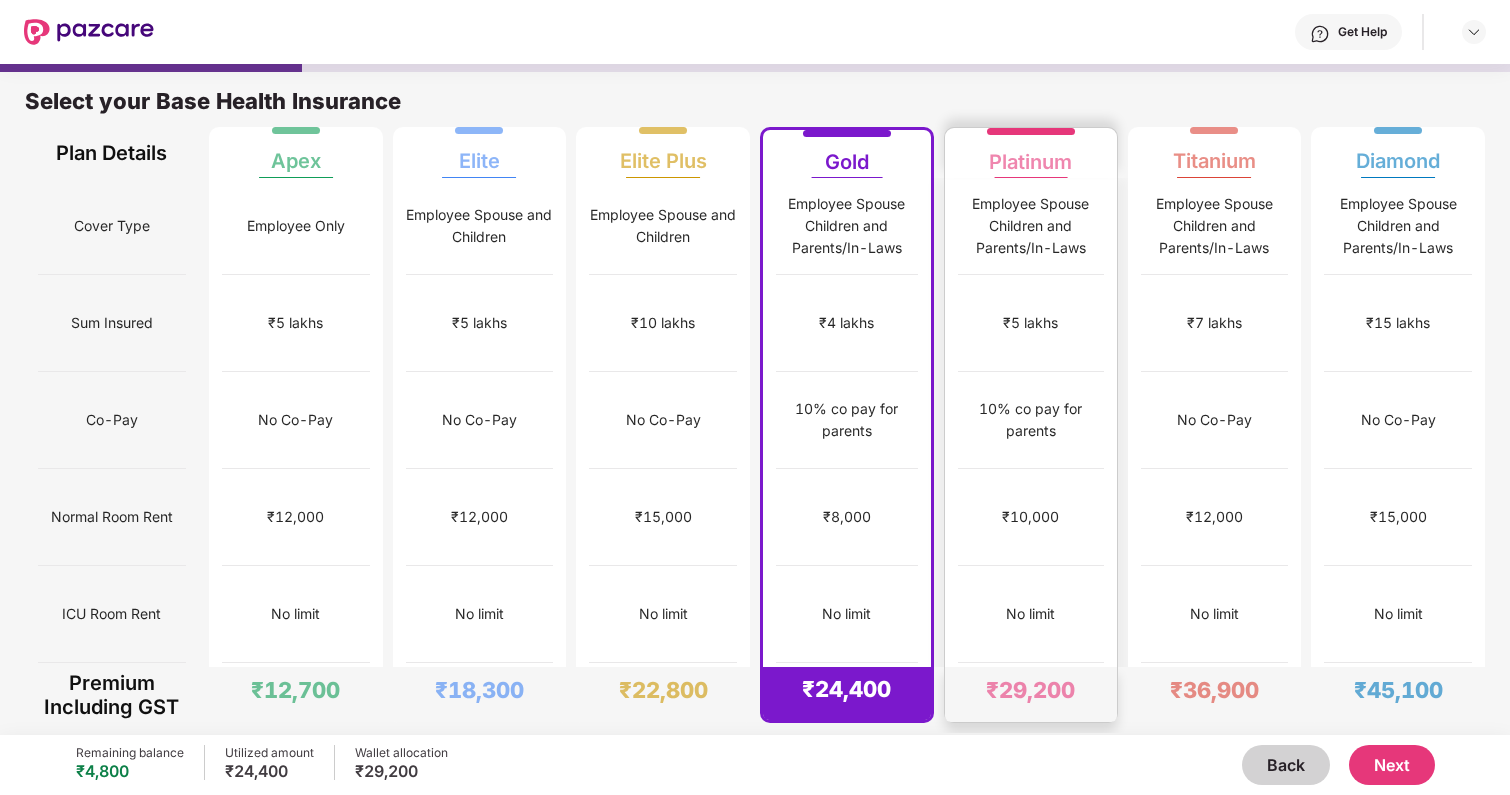 click on "10% co pay for parents" at bounding box center (1031, 420) 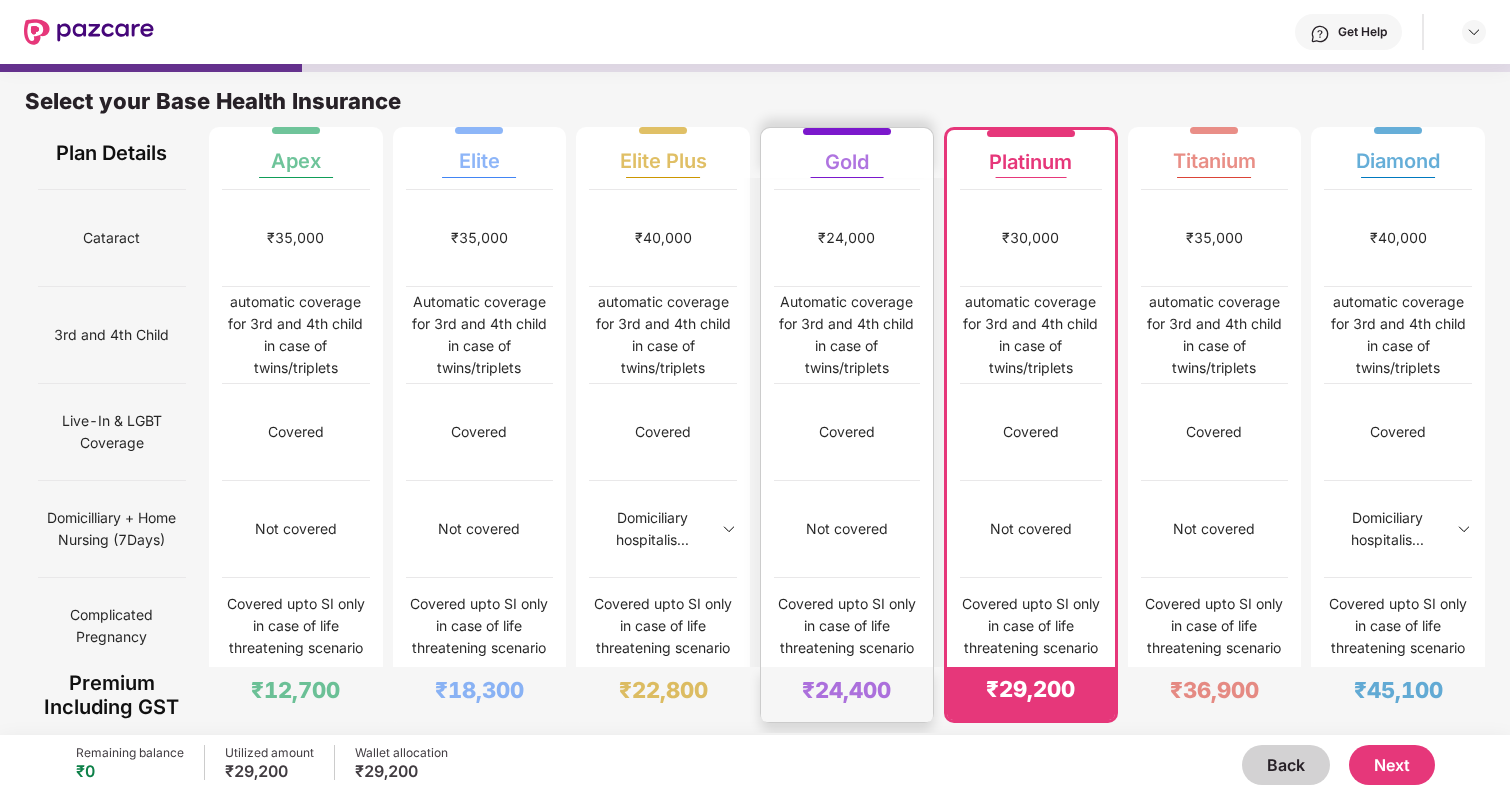 scroll, scrollTop: 0, scrollLeft: 0, axis: both 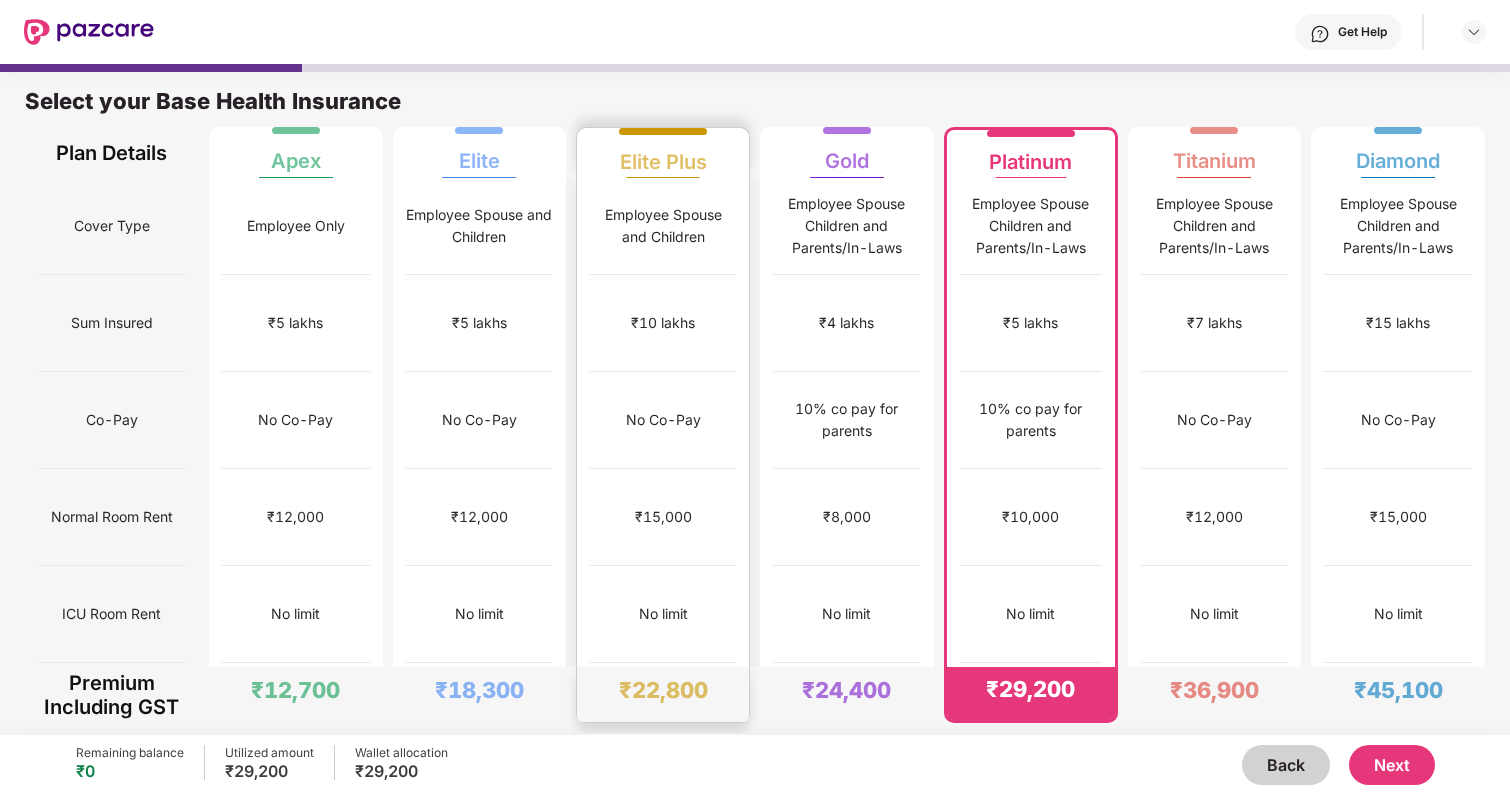 click on "₹10 lakhs" at bounding box center [663, 323] 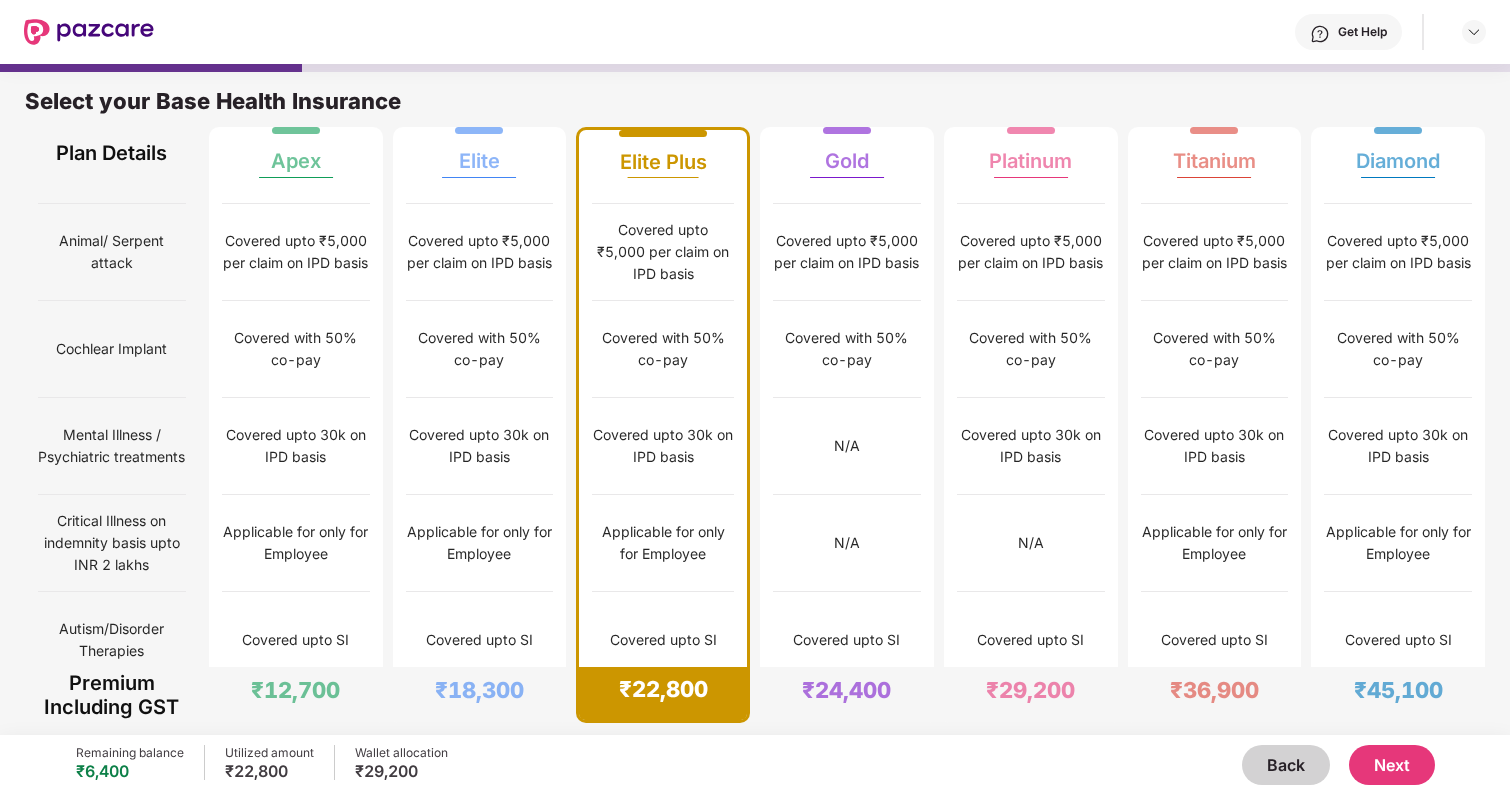 scroll, scrollTop: 1936, scrollLeft: 0, axis: vertical 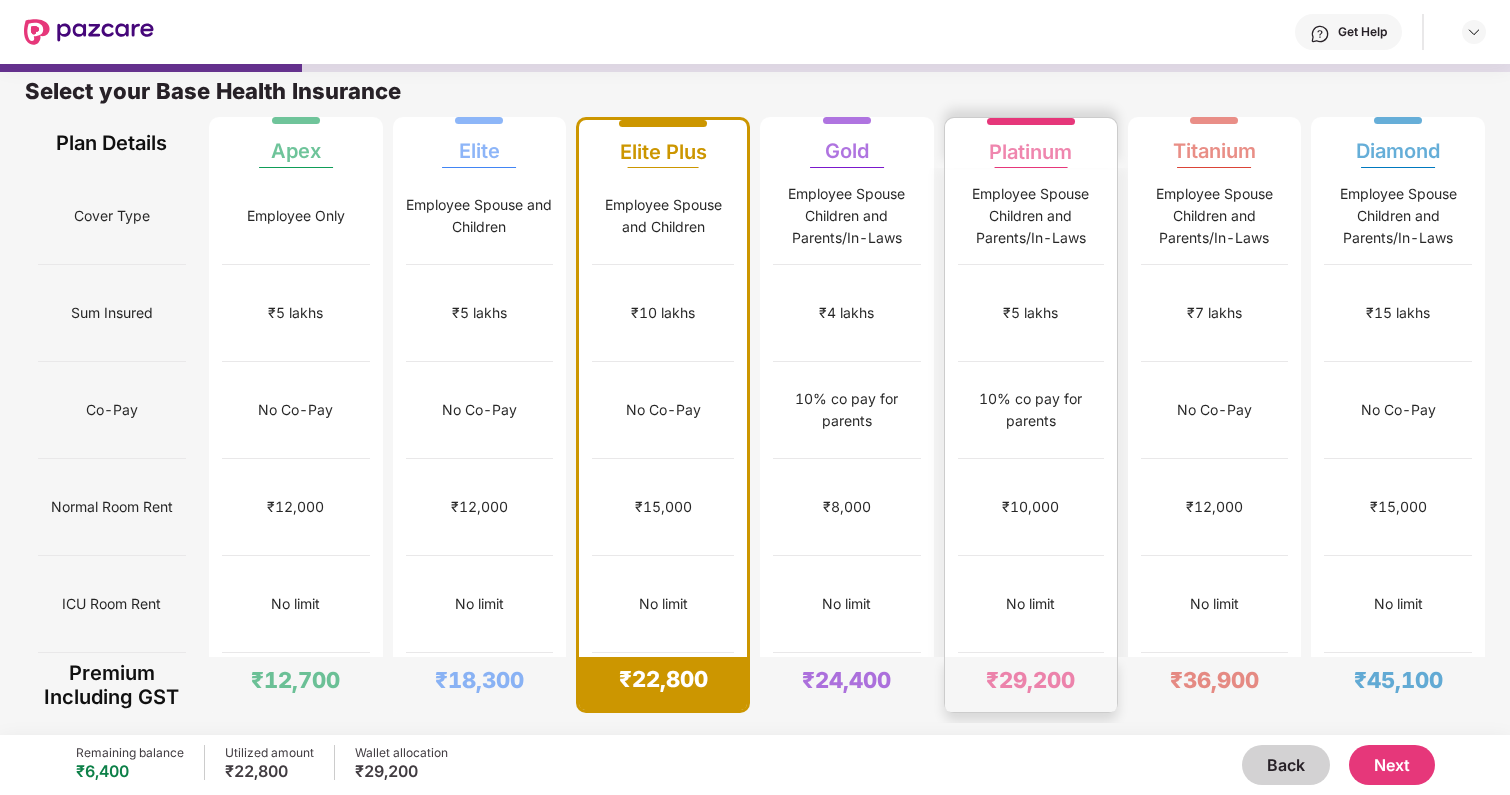 click on "10% co pay for parents" at bounding box center [1031, 410] 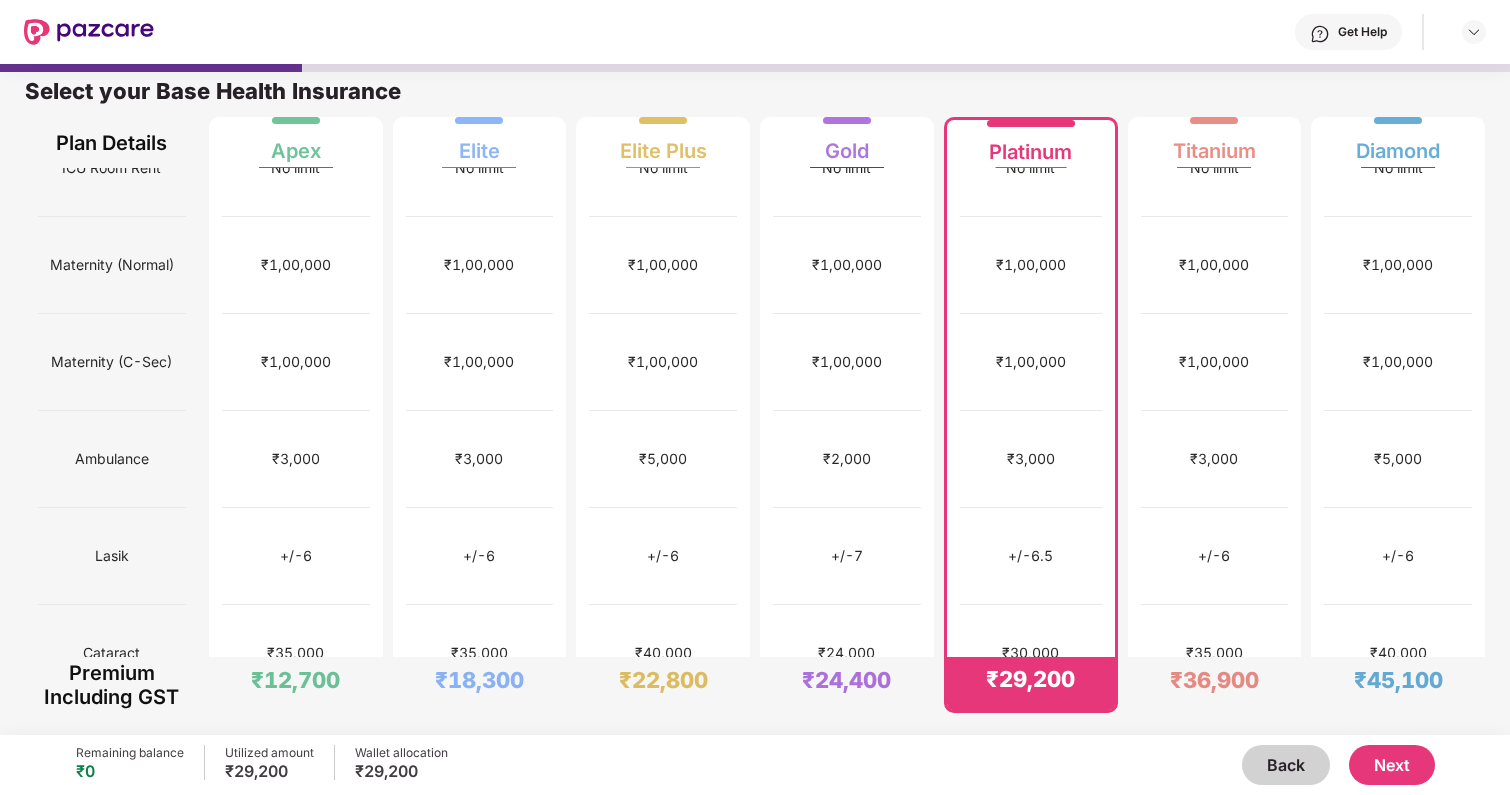 scroll, scrollTop: 0, scrollLeft: 0, axis: both 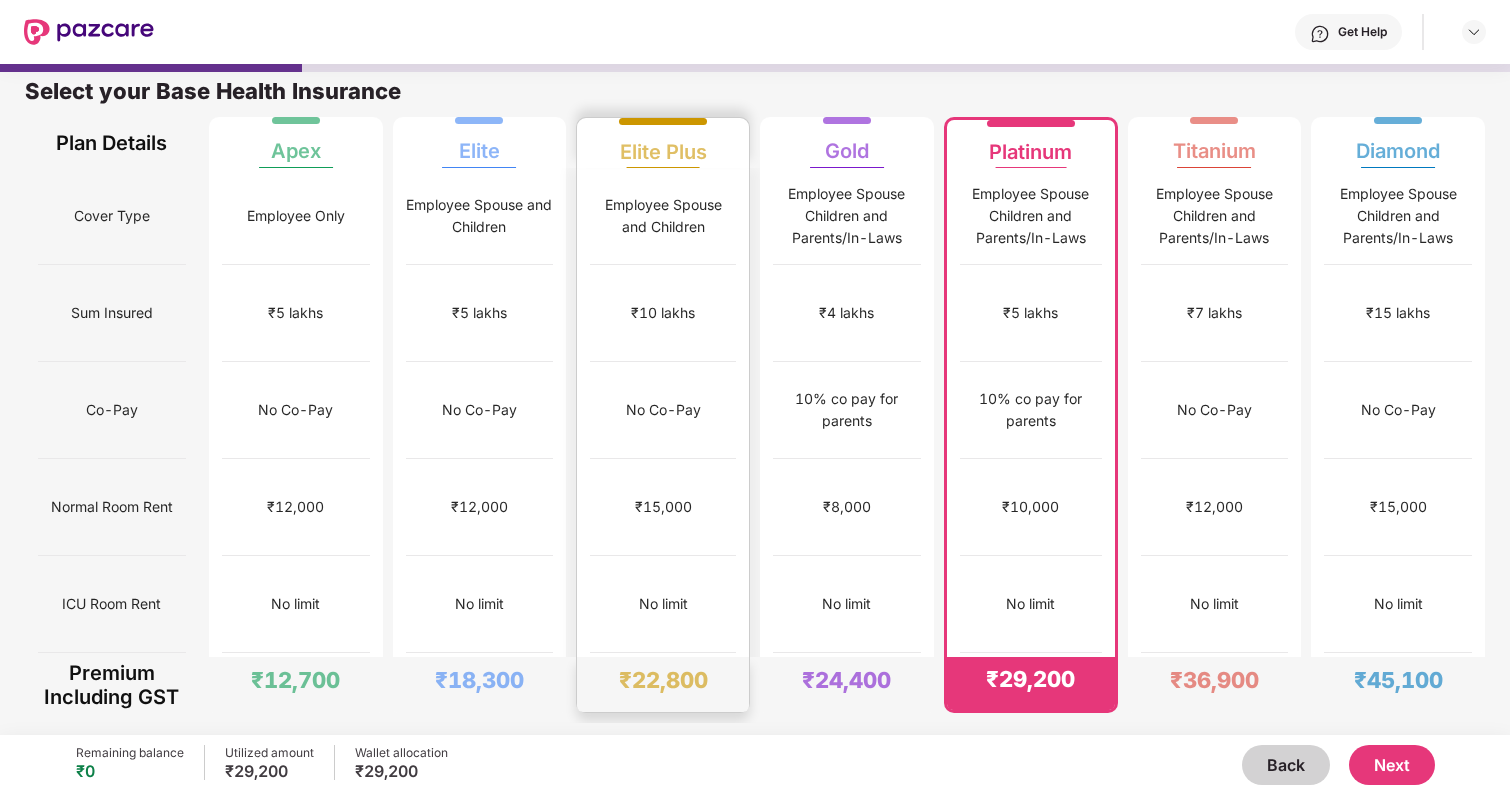click on "₹15,000" at bounding box center (663, 507) 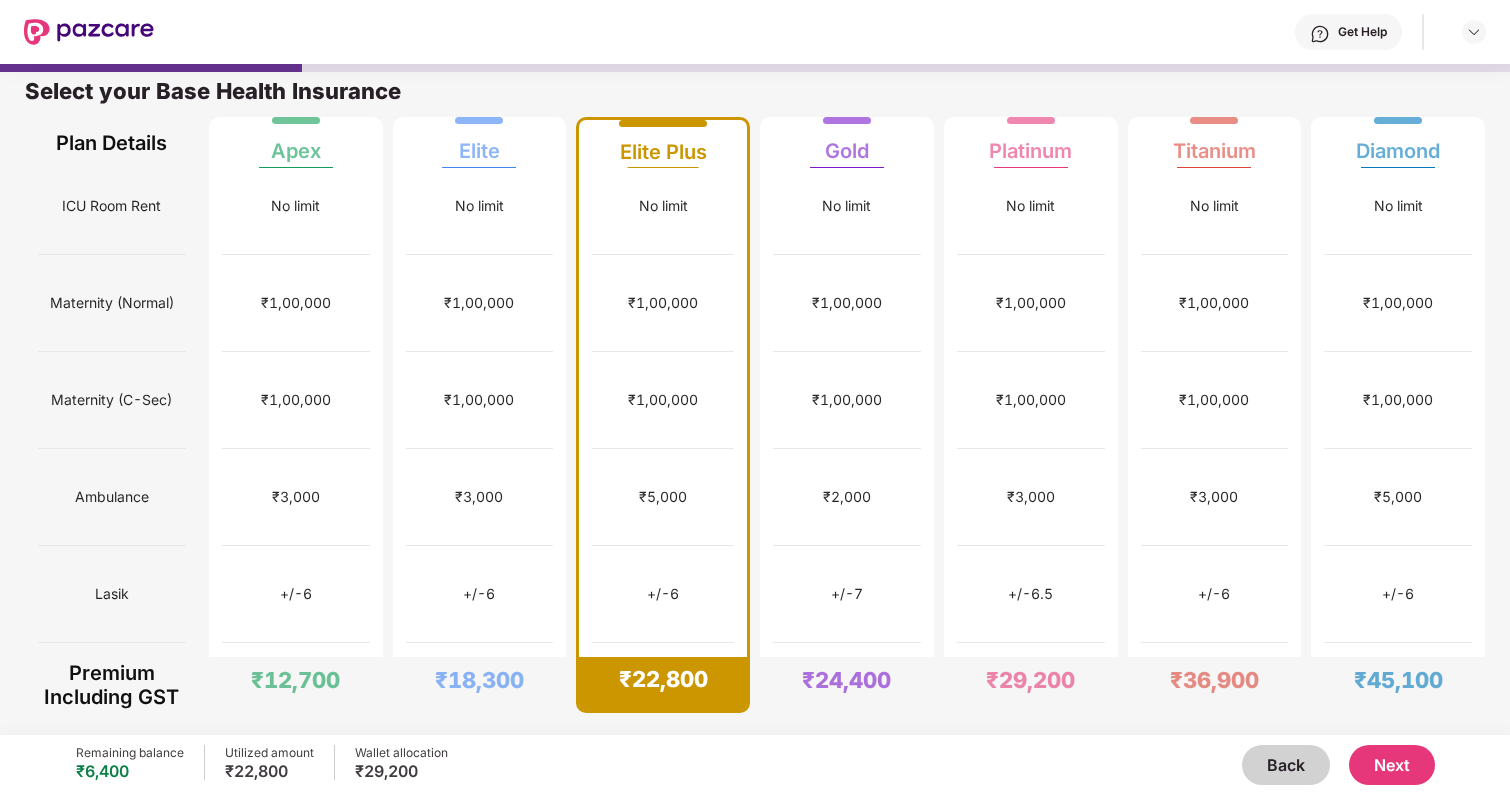 scroll, scrollTop: 0, scrollLeft: 0, axis: both 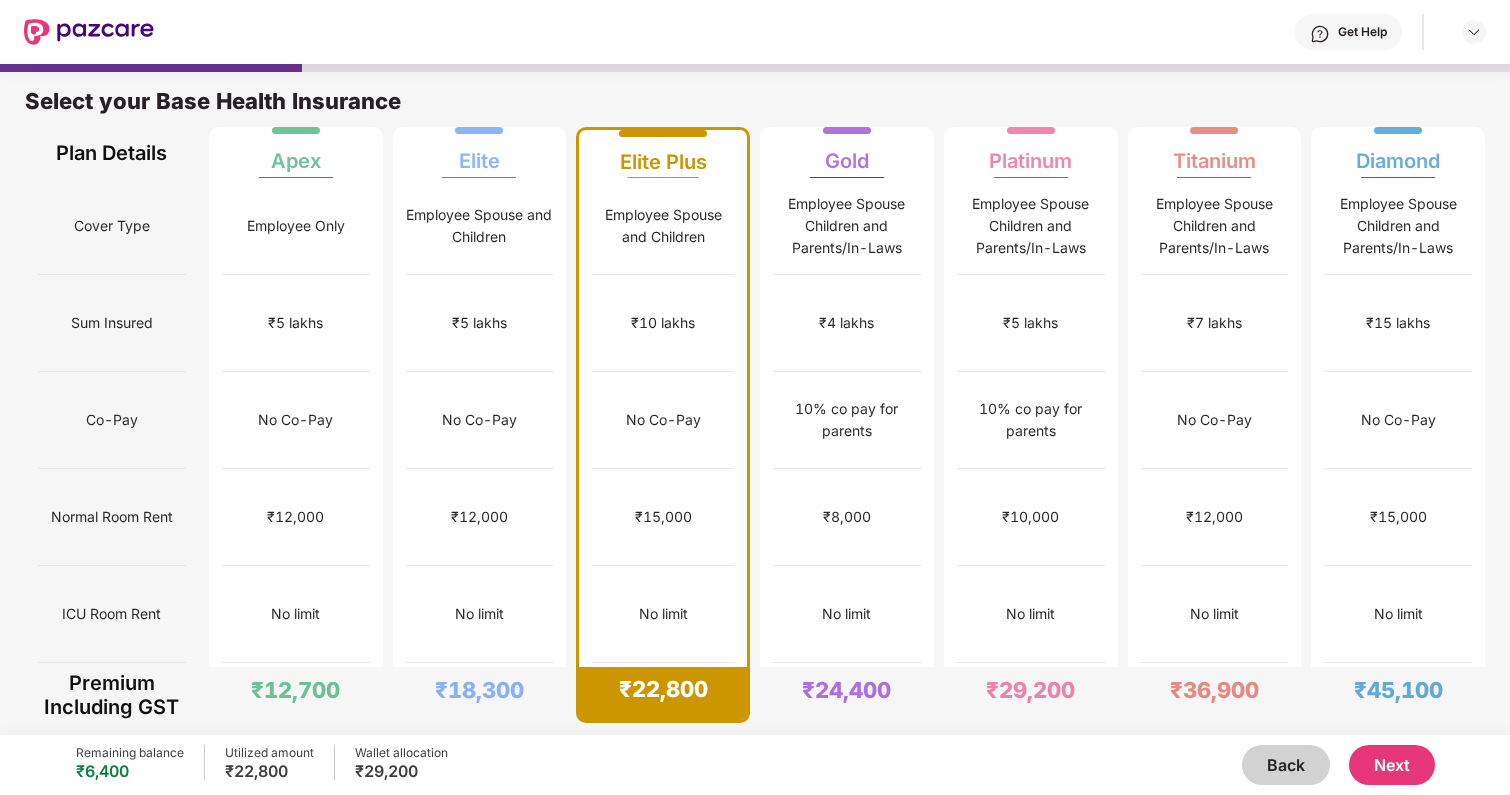 click on "Next" at bounding box center [1392, 765] 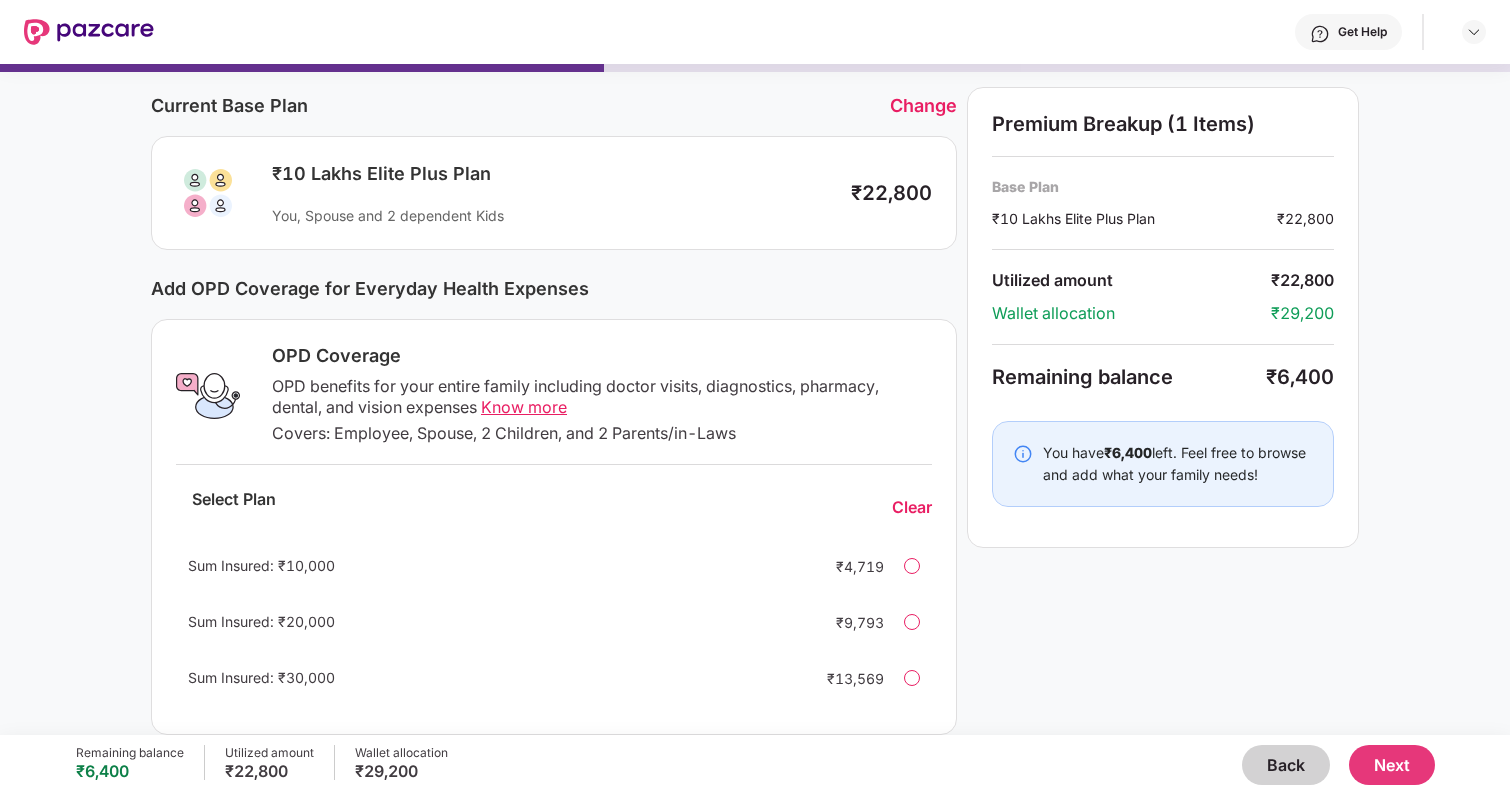 scroll, scrollTop: 69, scrollLeft: 0, axis: vertical 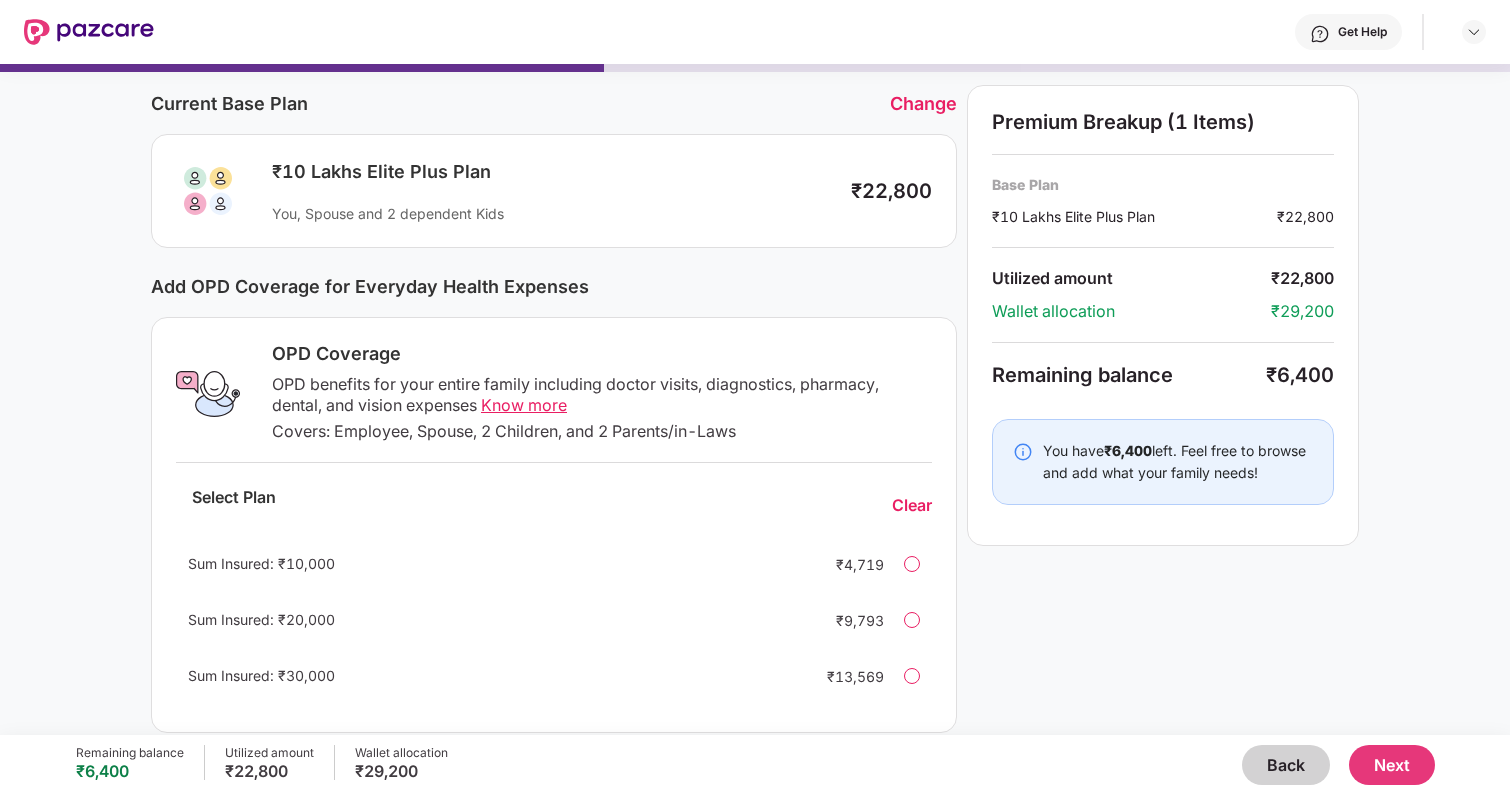 click on "Select Plan Clear" at bounding box center (554, 505) 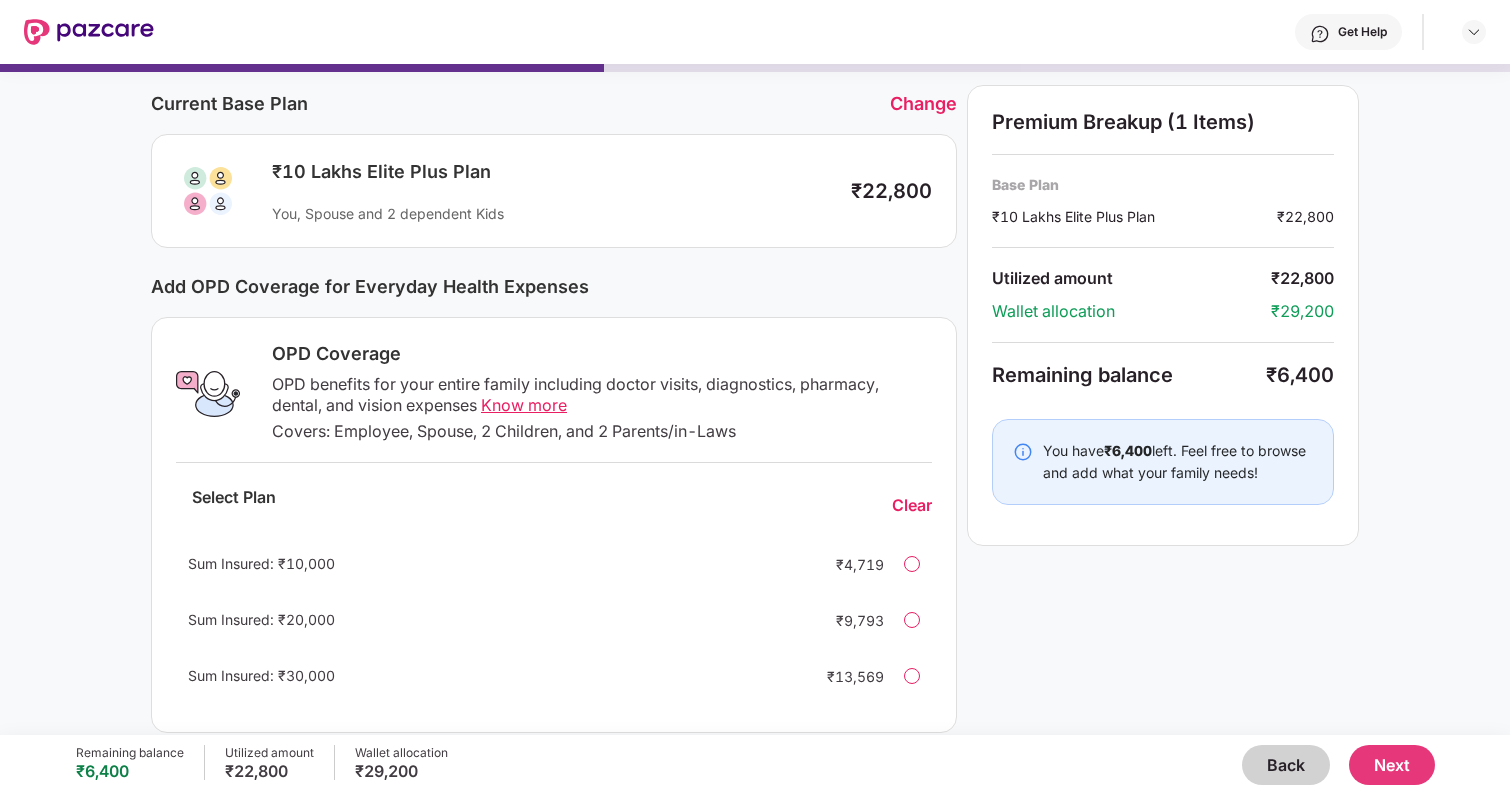 click on "Change" at bounding box center [923, 103] 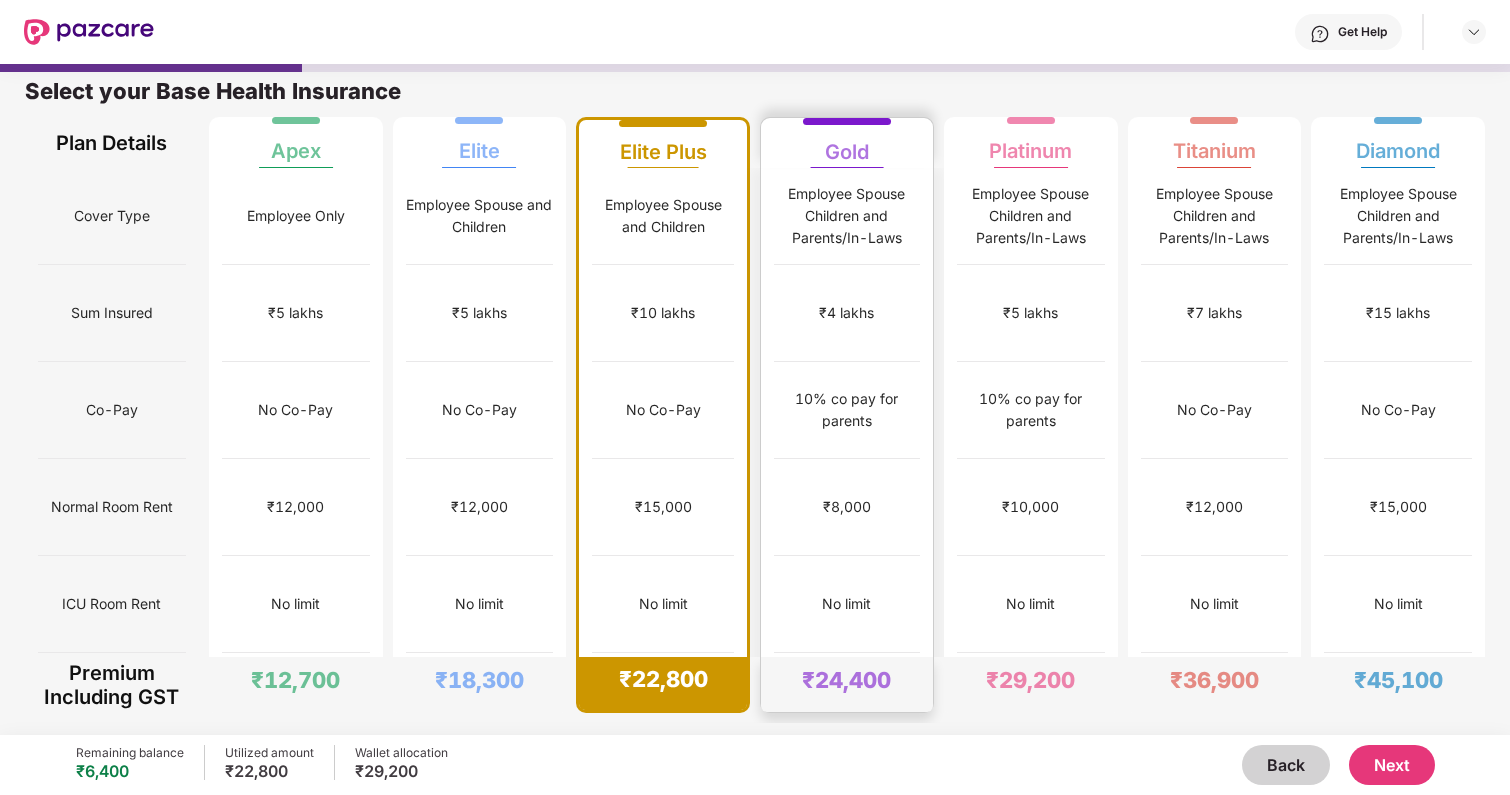 scroll, scrollTop: 0, scrollLeft: 0, axis: both 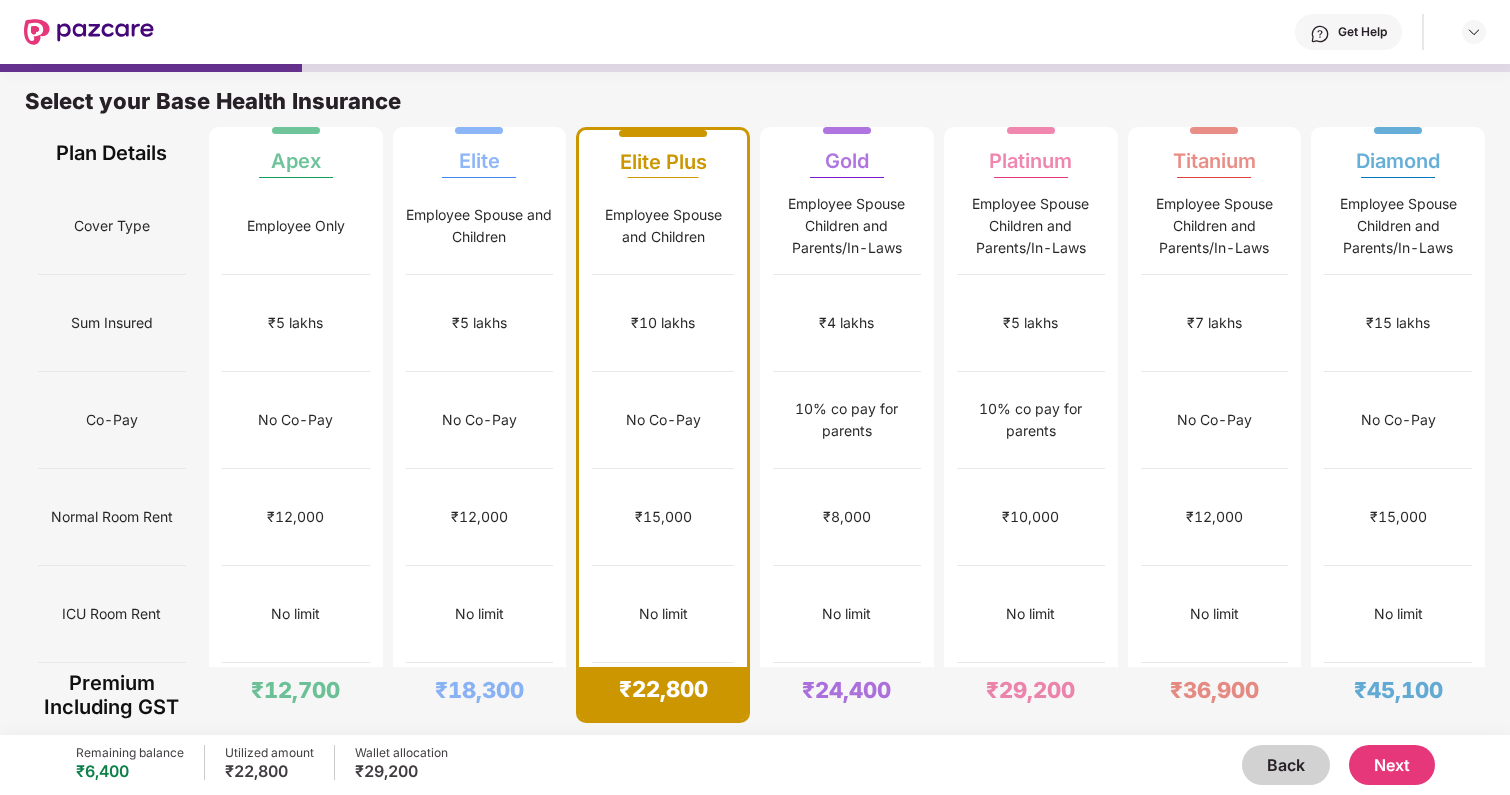 click on "Next" at bounding box center [1392, 765] 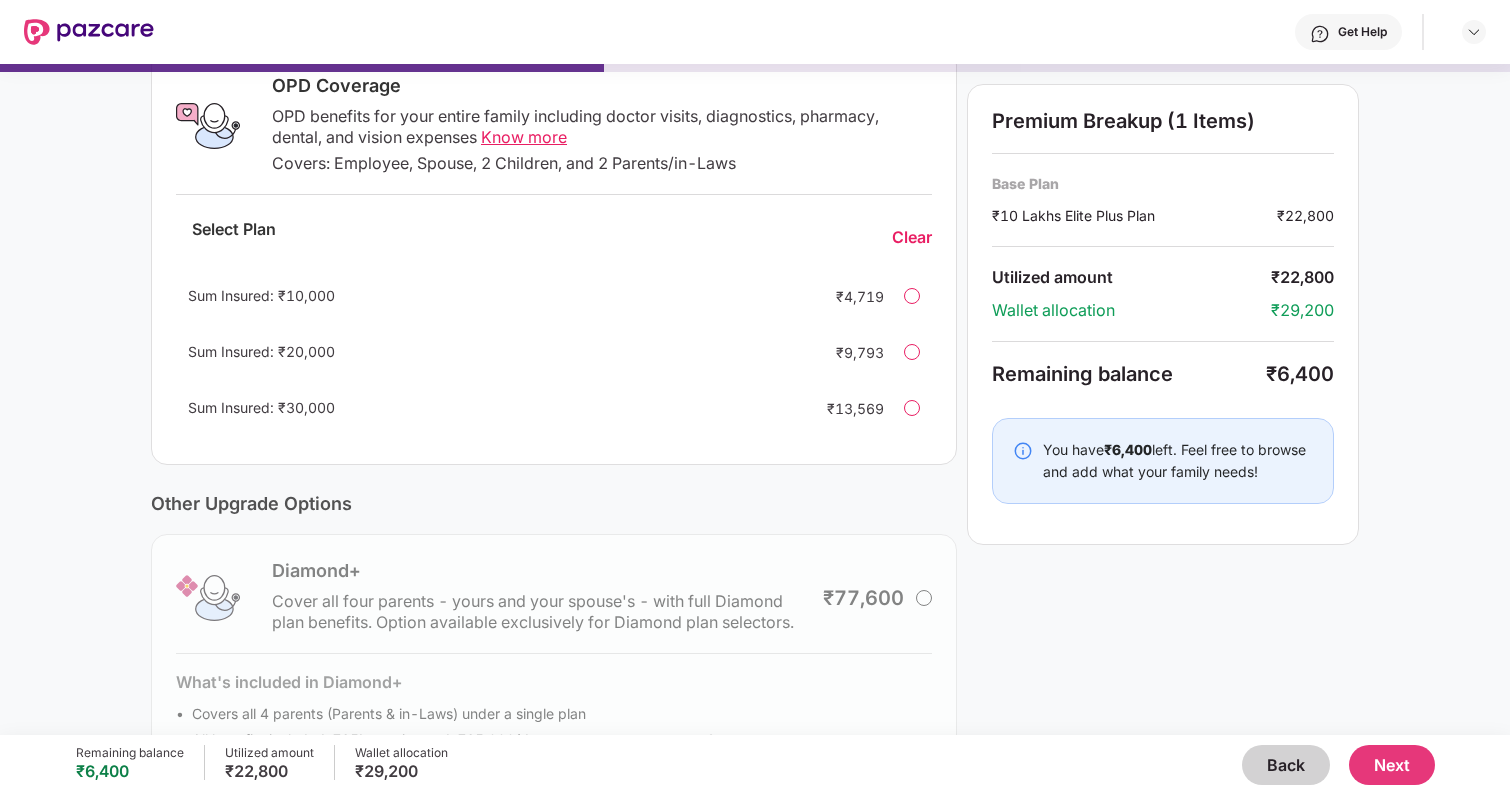 scroll, scrollTop: 432, scrollLeft: 0, axis: vertical 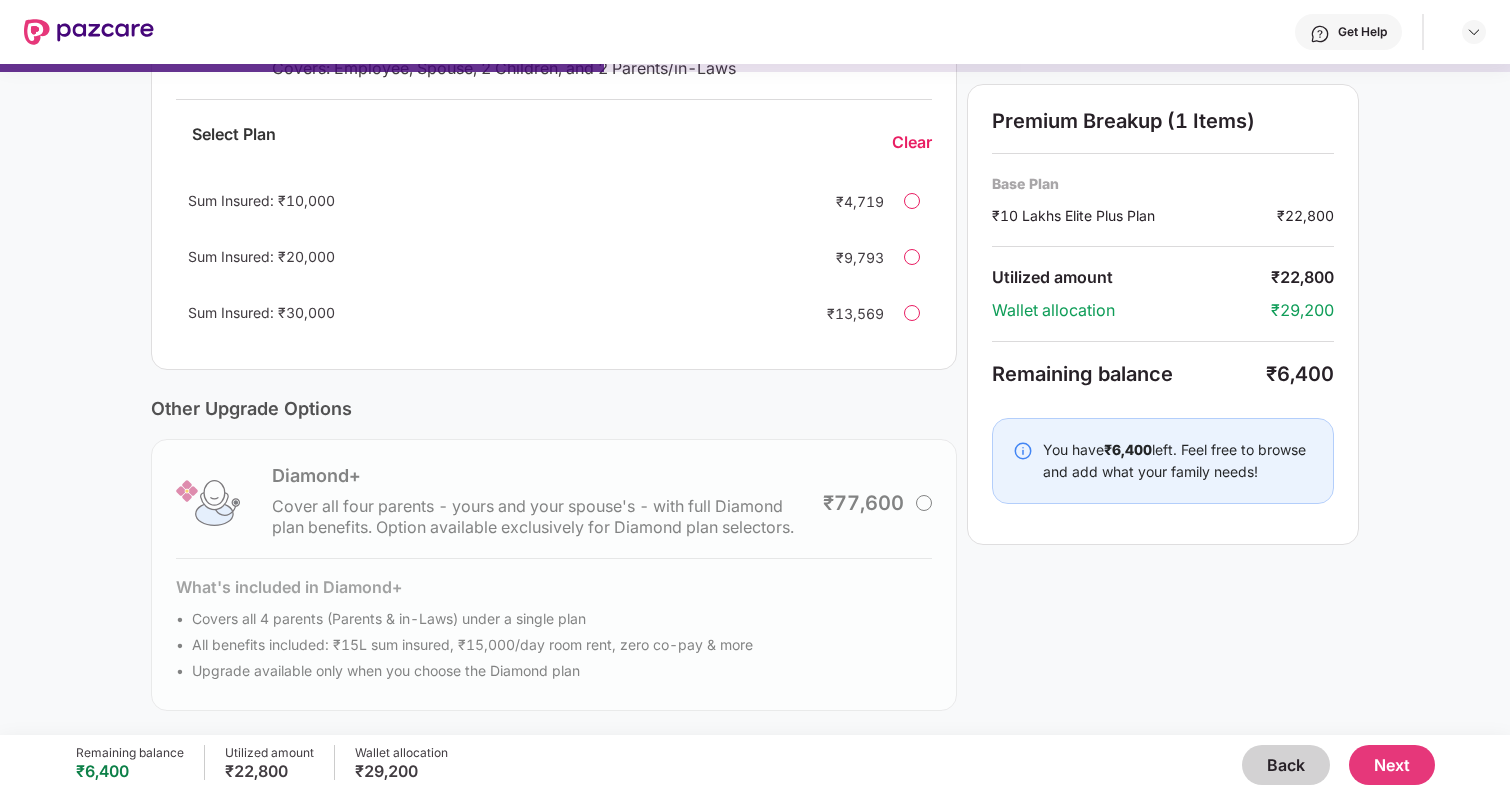 click on "Next" at bounding box center (1392, 765) 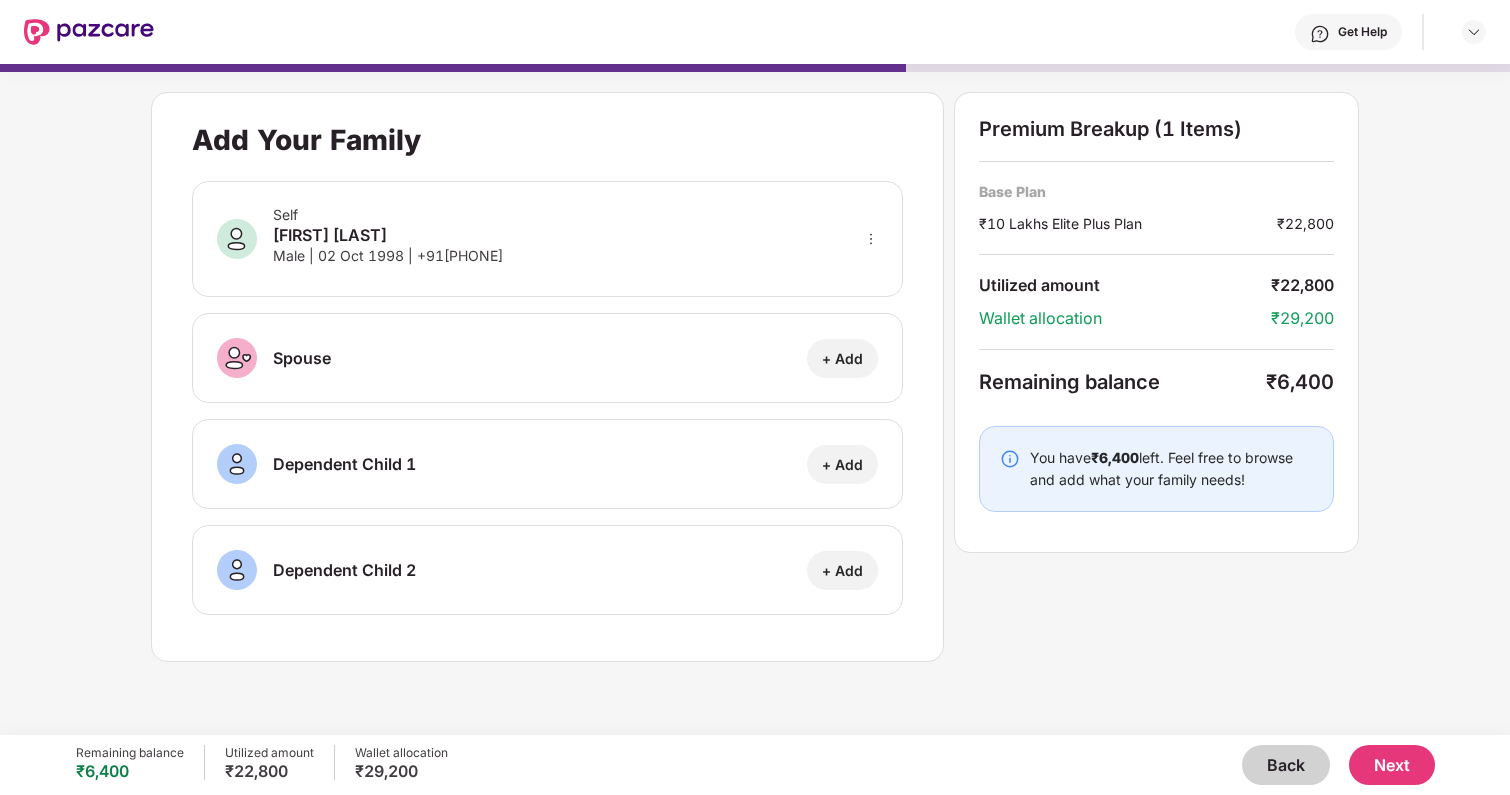 click on "Next" at bounding box center (1392, 765) 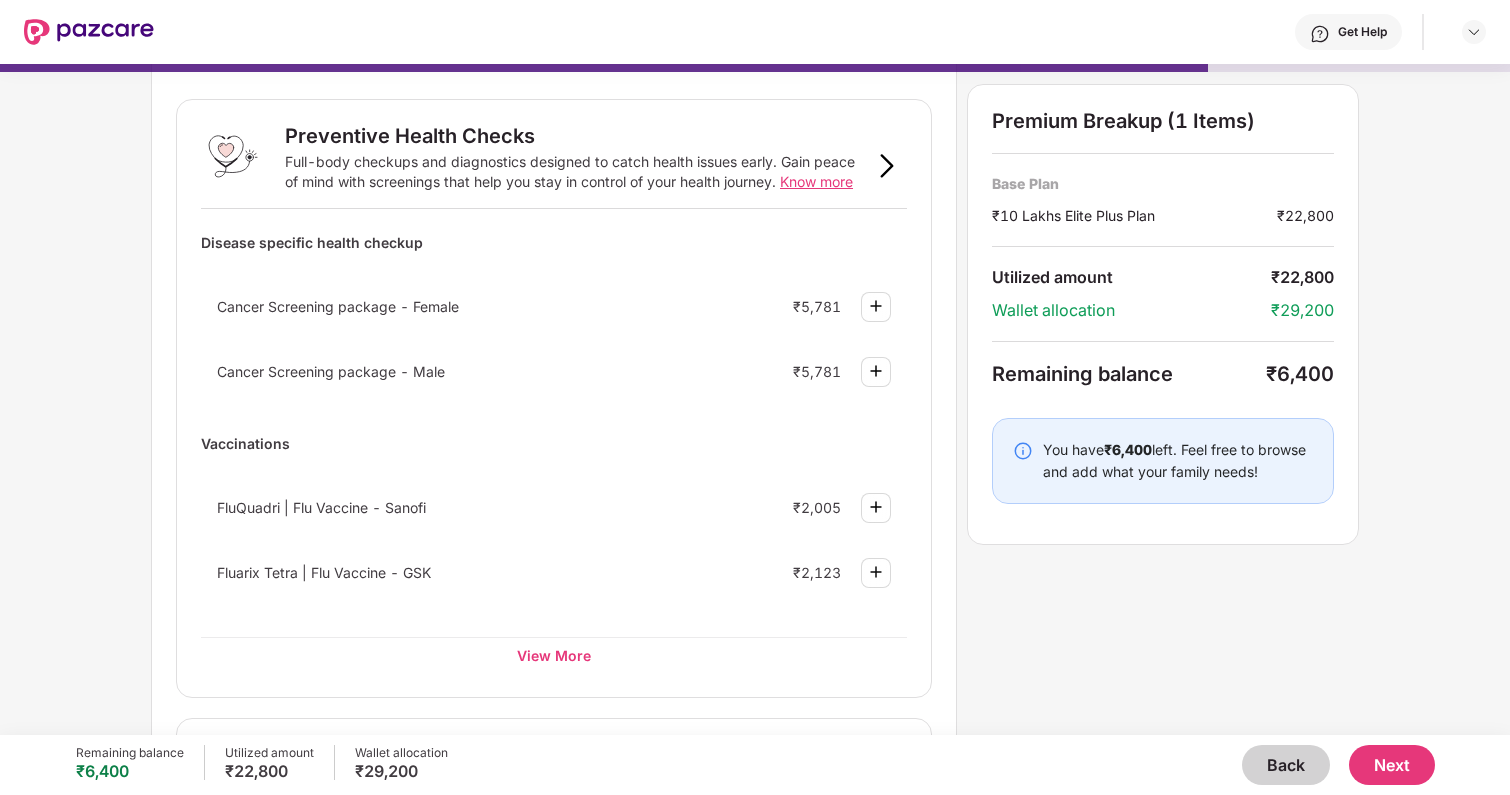 scroll, scrollTop: 92, scrollLeft: 0, axis: vertical 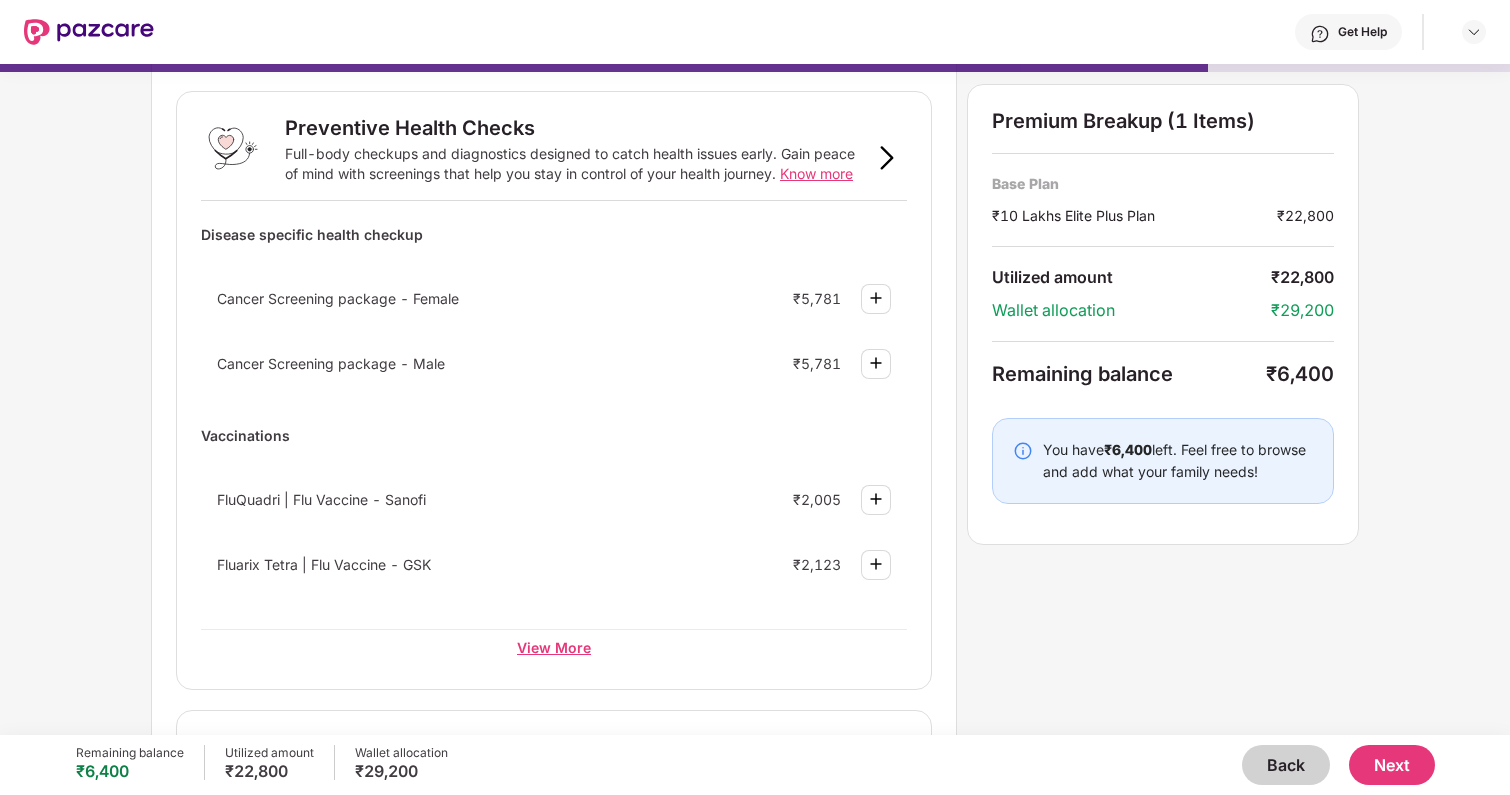 click on "View More" at bounding box center (554, 647) 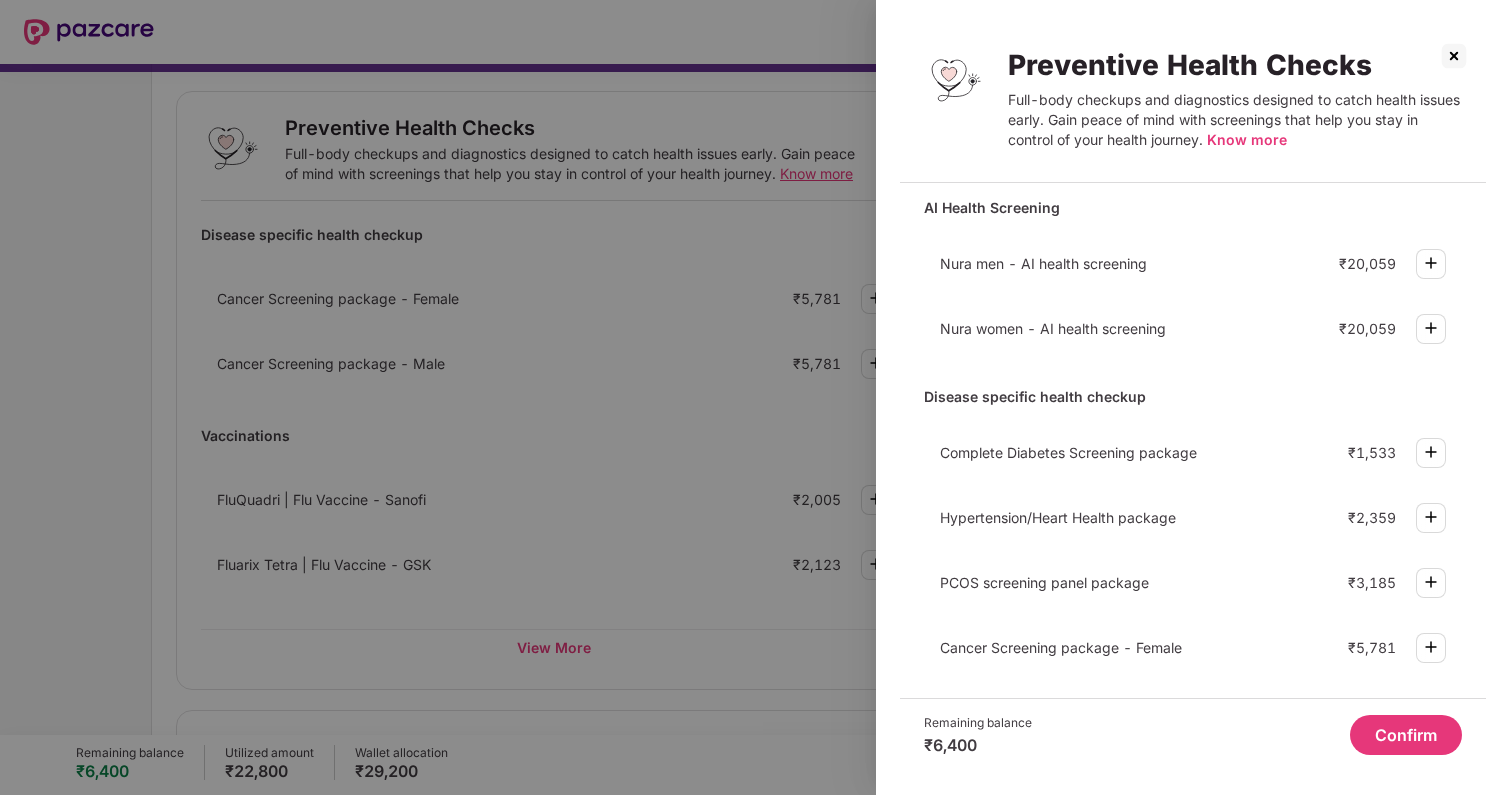 scroll, scrollTop: 0, scrollLeft: 0, axis: both 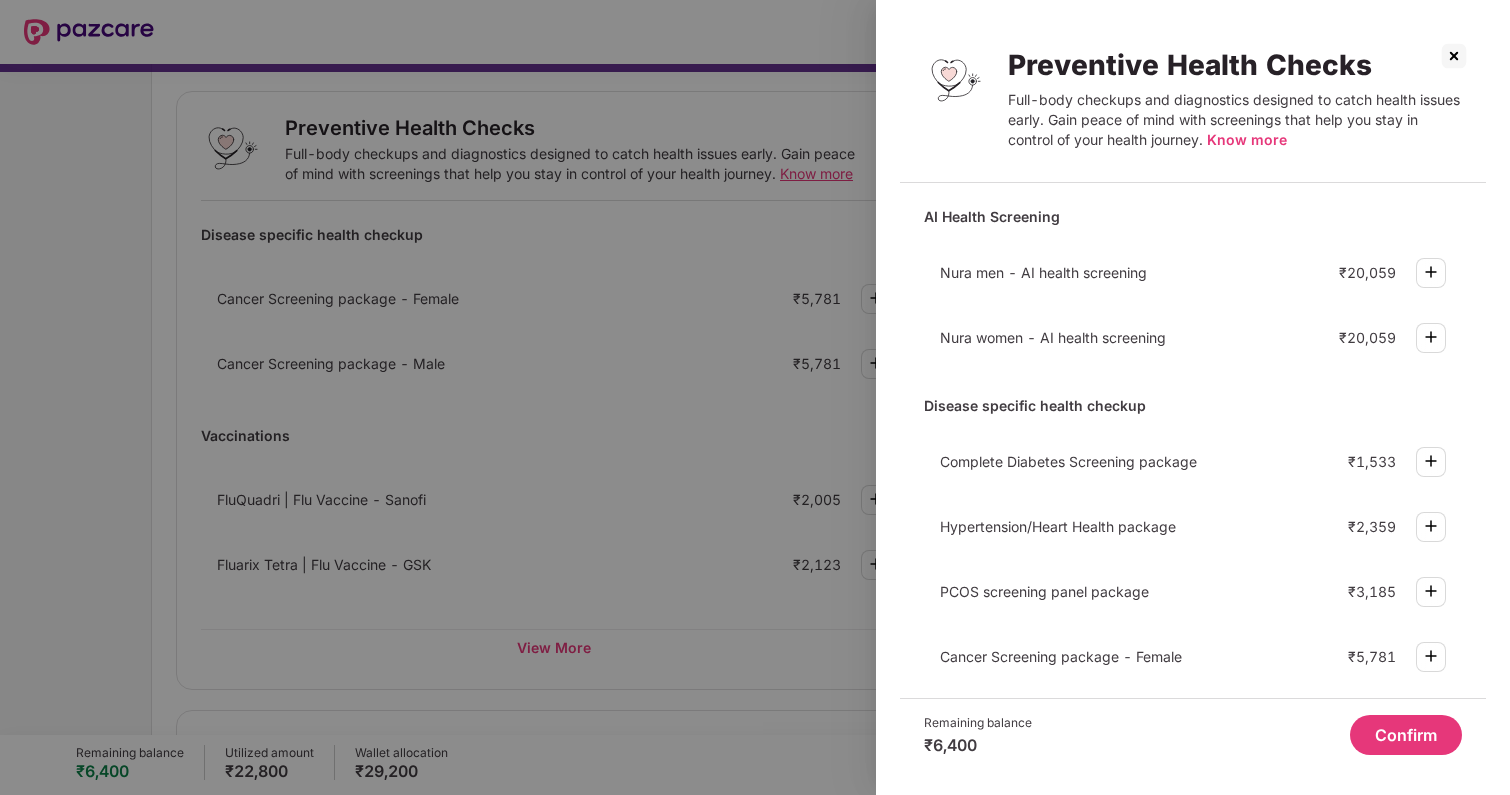 click at bounding box center (1454, 56) 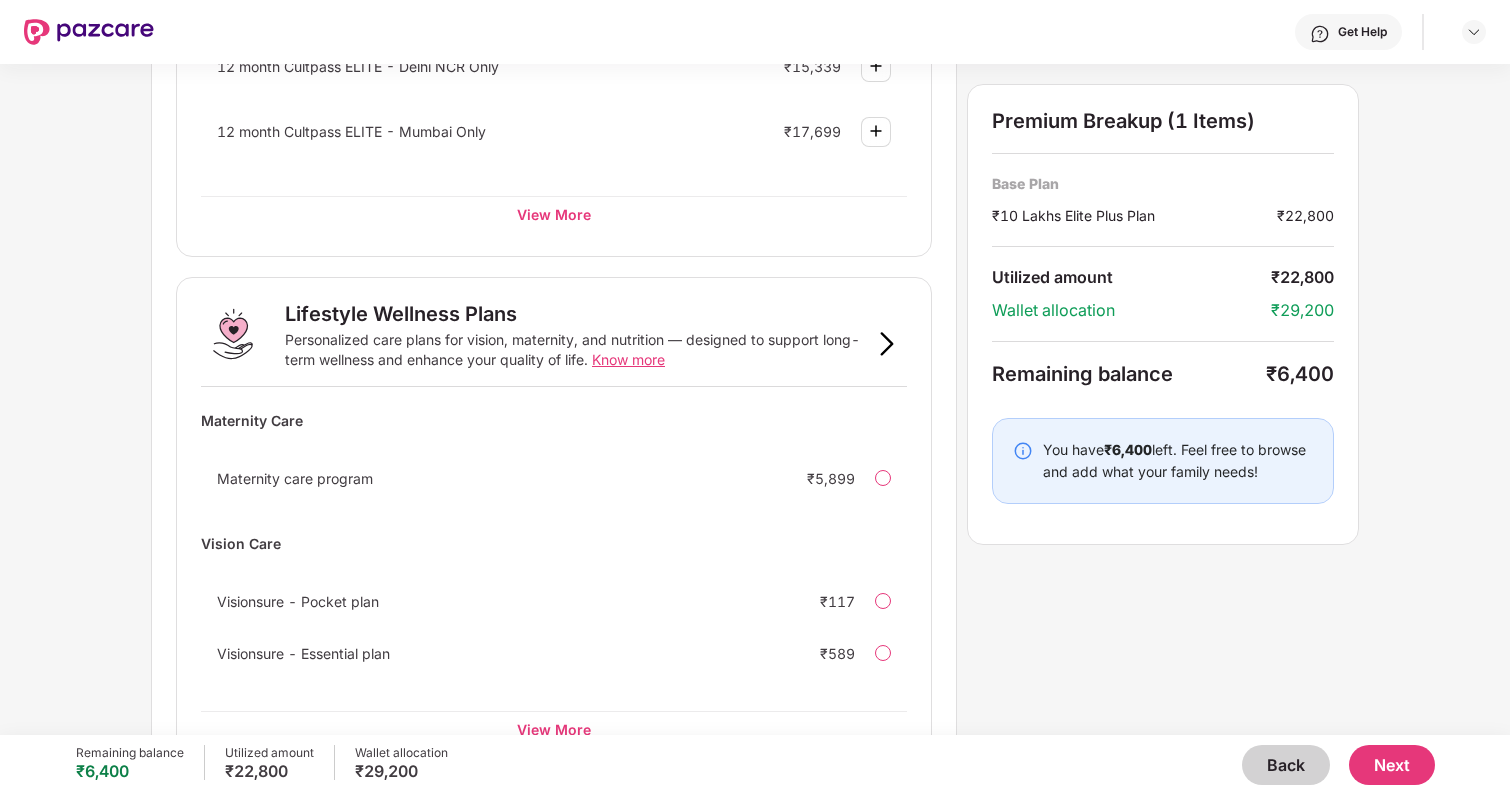 scroll, scrollTop: 1155, scrollLeft: 0, axis: vertical 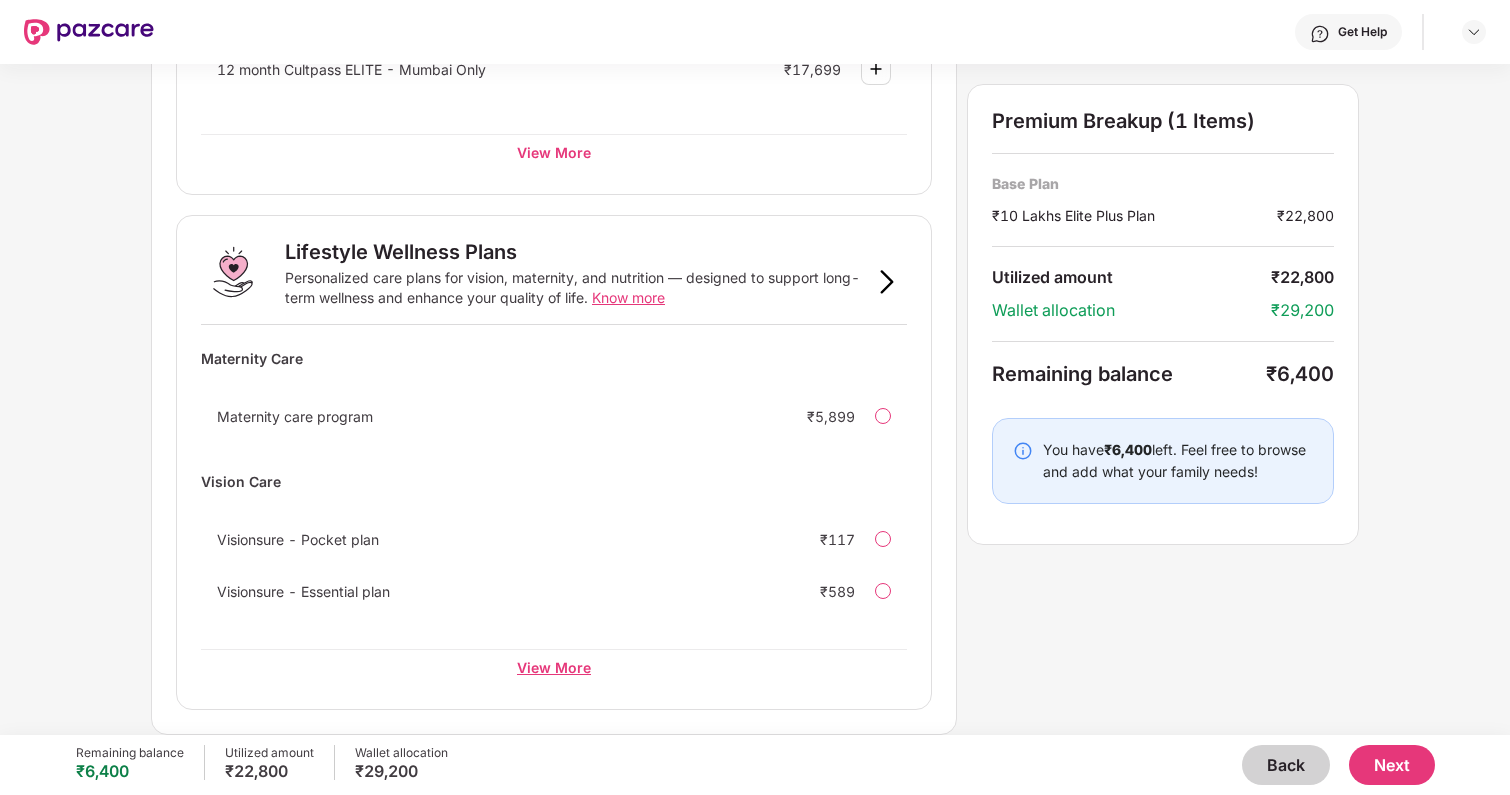 click on "View More" at bounding box center (554, 667) 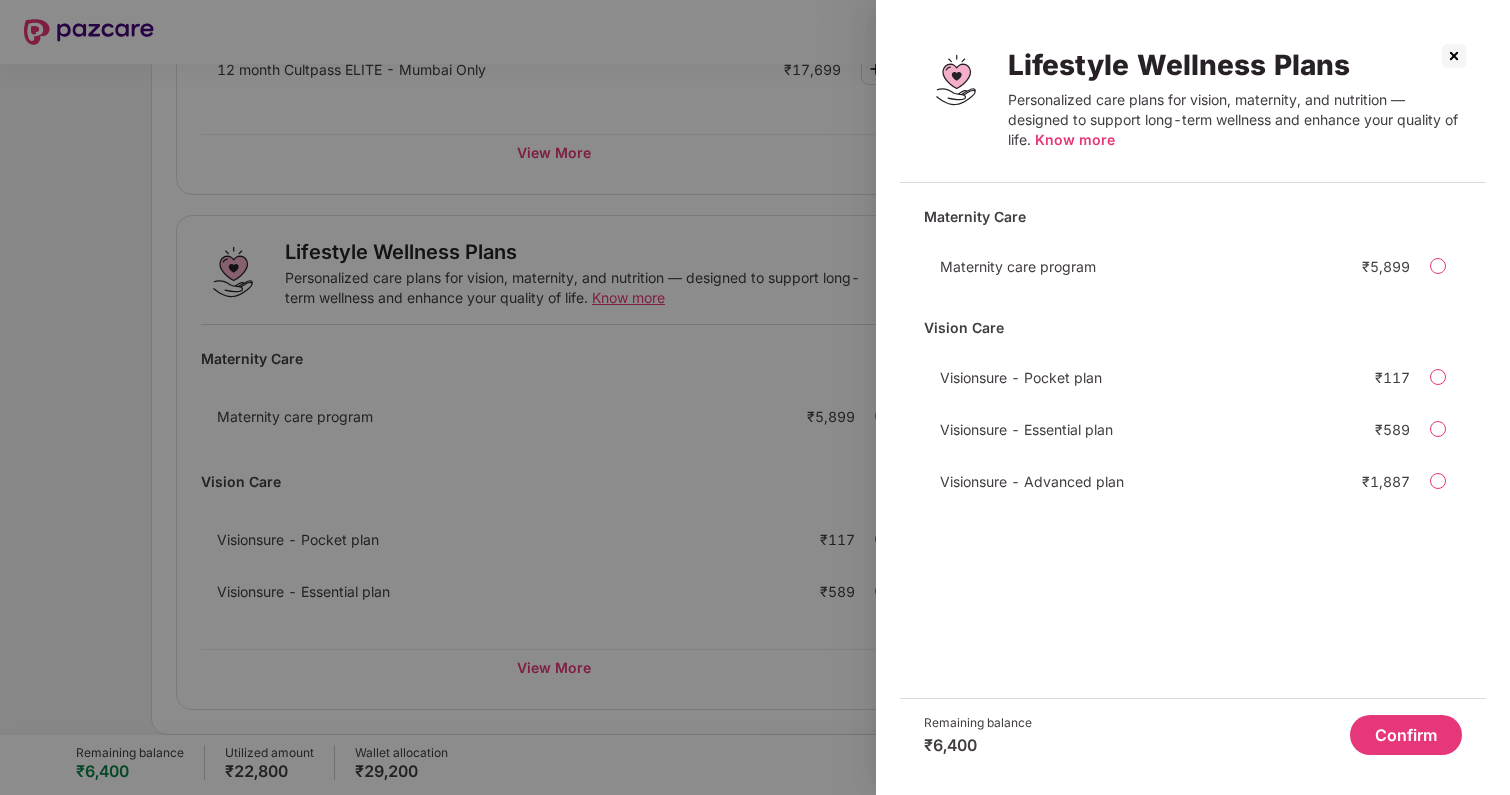 click at bounding box center (1454, 56) 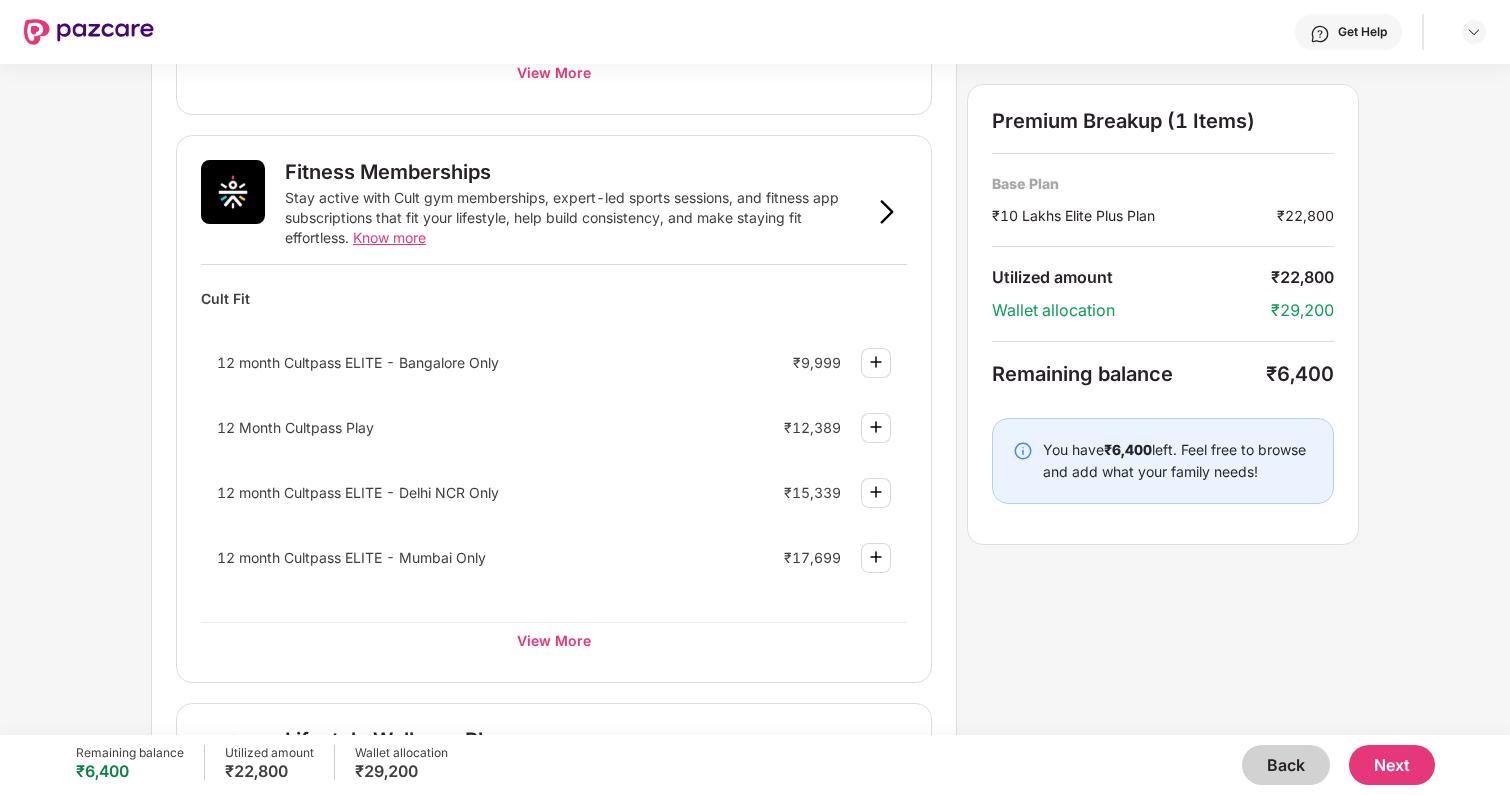 scroll, scrollTop: 668, scrollLeft: 0, axis: vertical 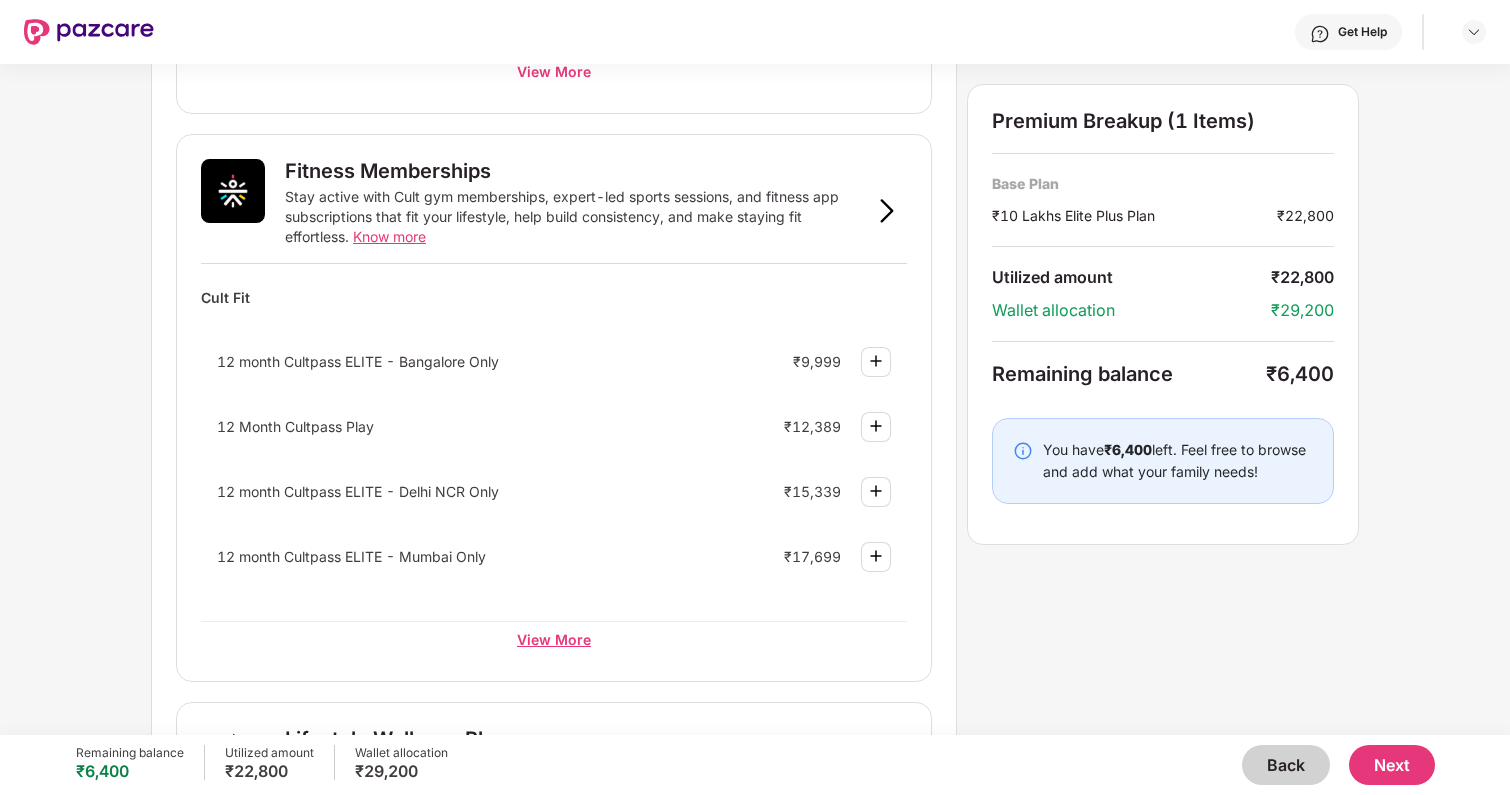click on "View More" at bounding box center [554, 639] 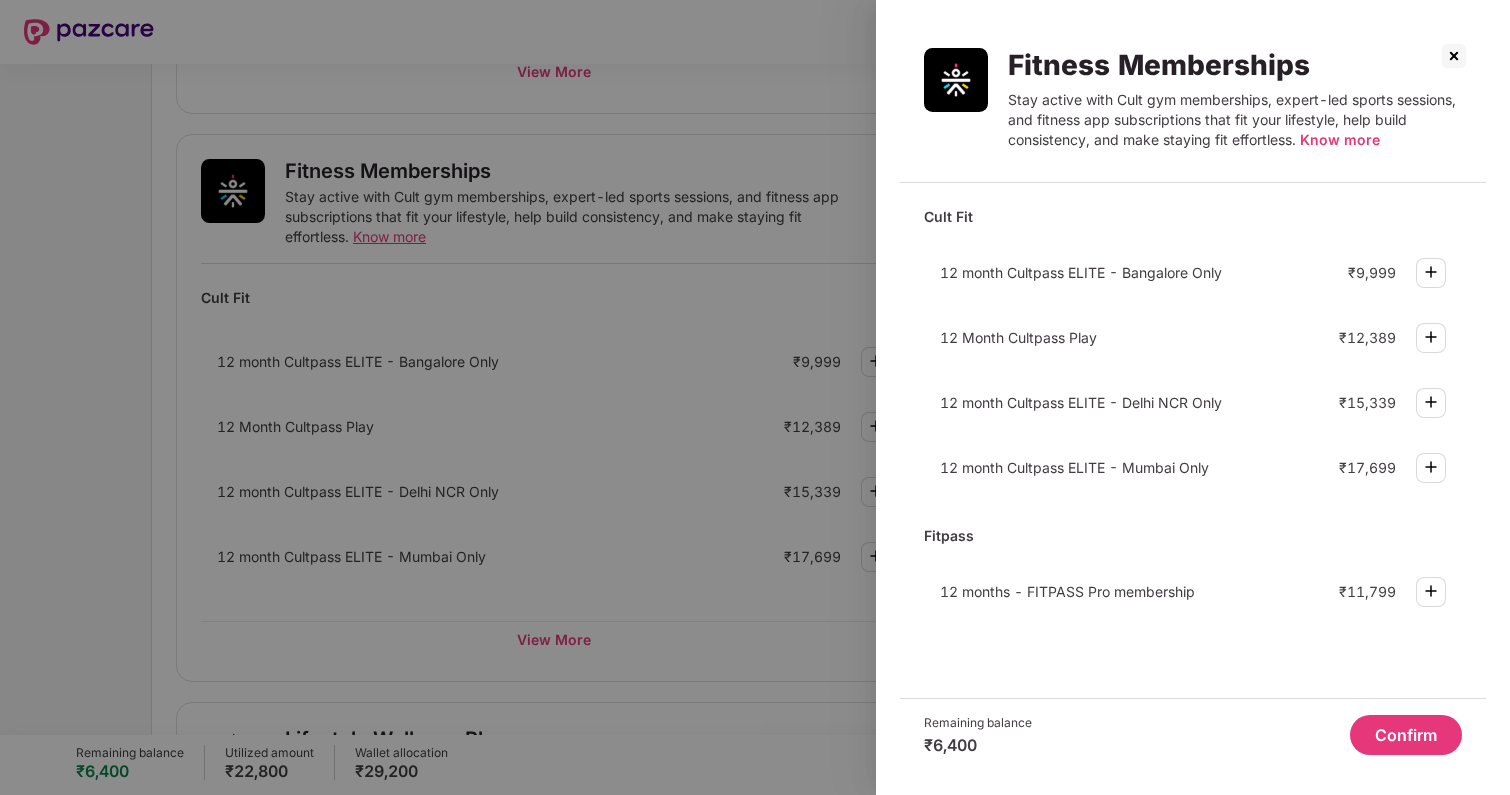 drag, startPoint x: 933, startPoint y: 350, endPoint x: 1092, endPoint y: 349, distance: 159.00314 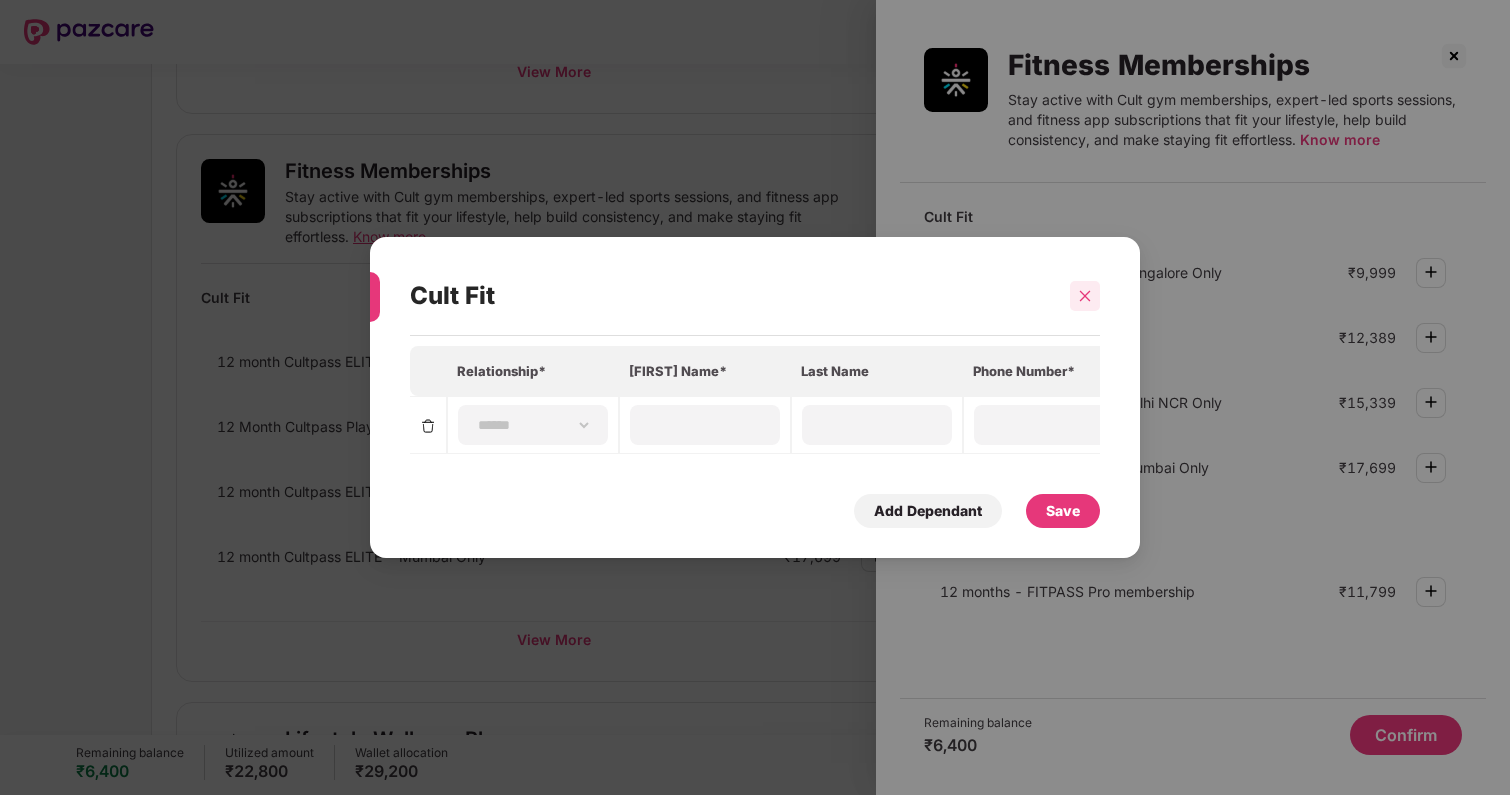 click at bounding box center (1085, 296) 